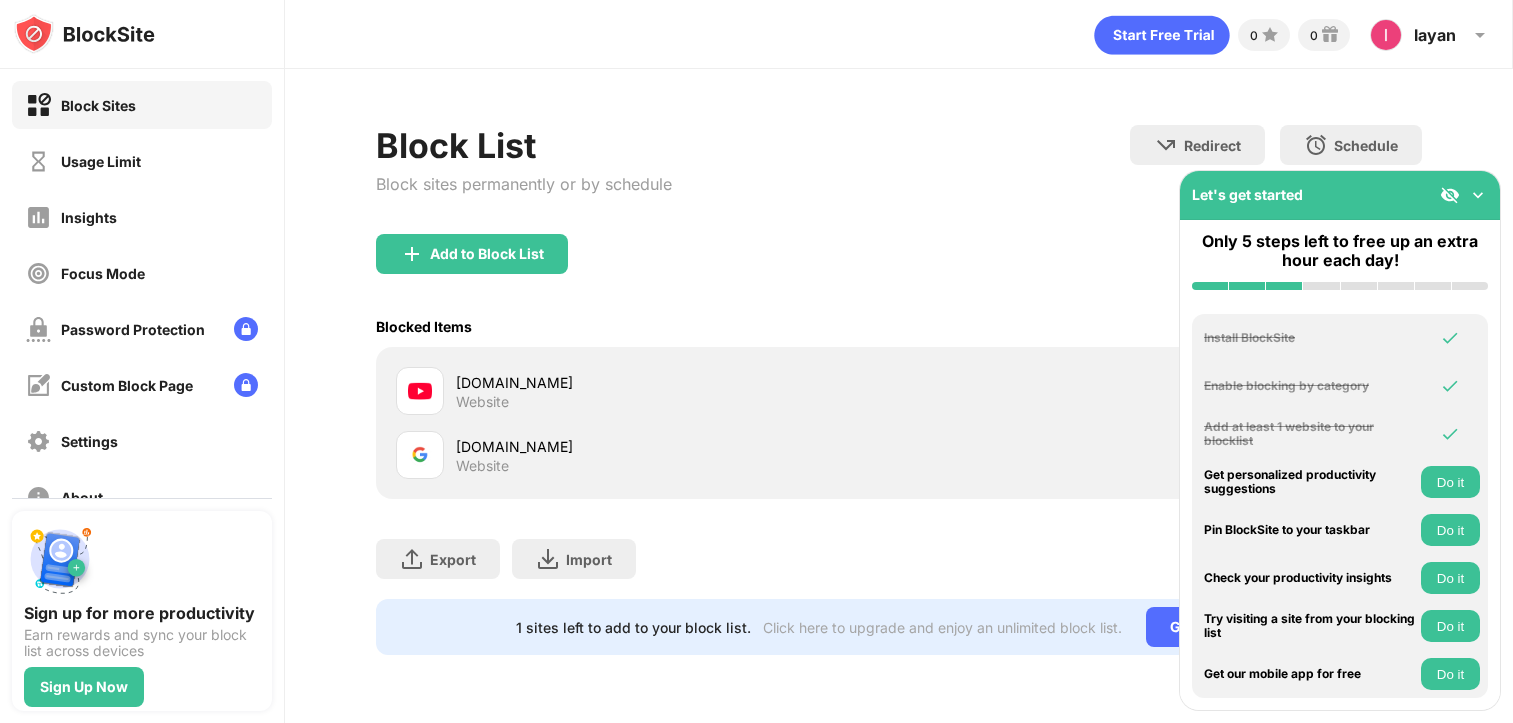 scroll, scrollTop: 16, scrollLeft: 0, axis: vertical 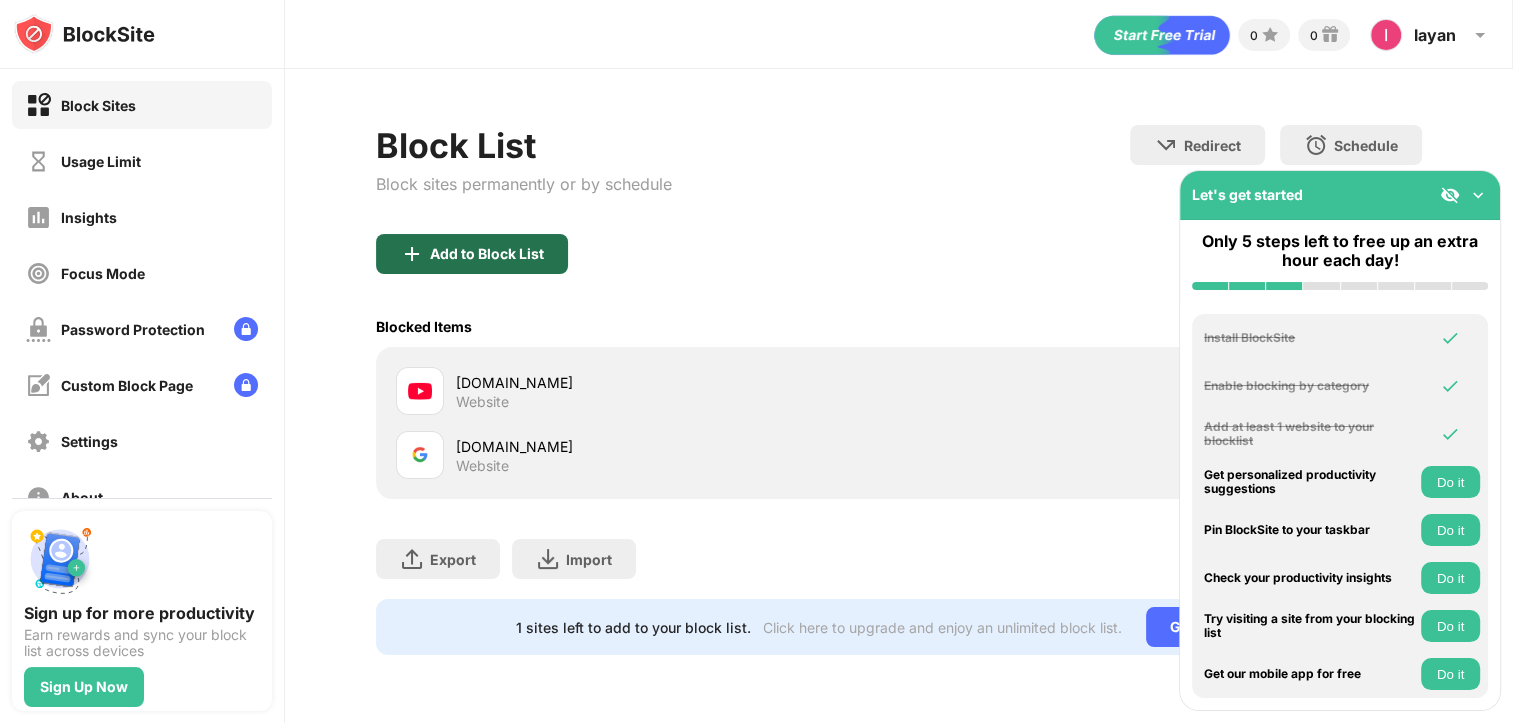 click on "Add to Block List" at bounding box center (487, 254) 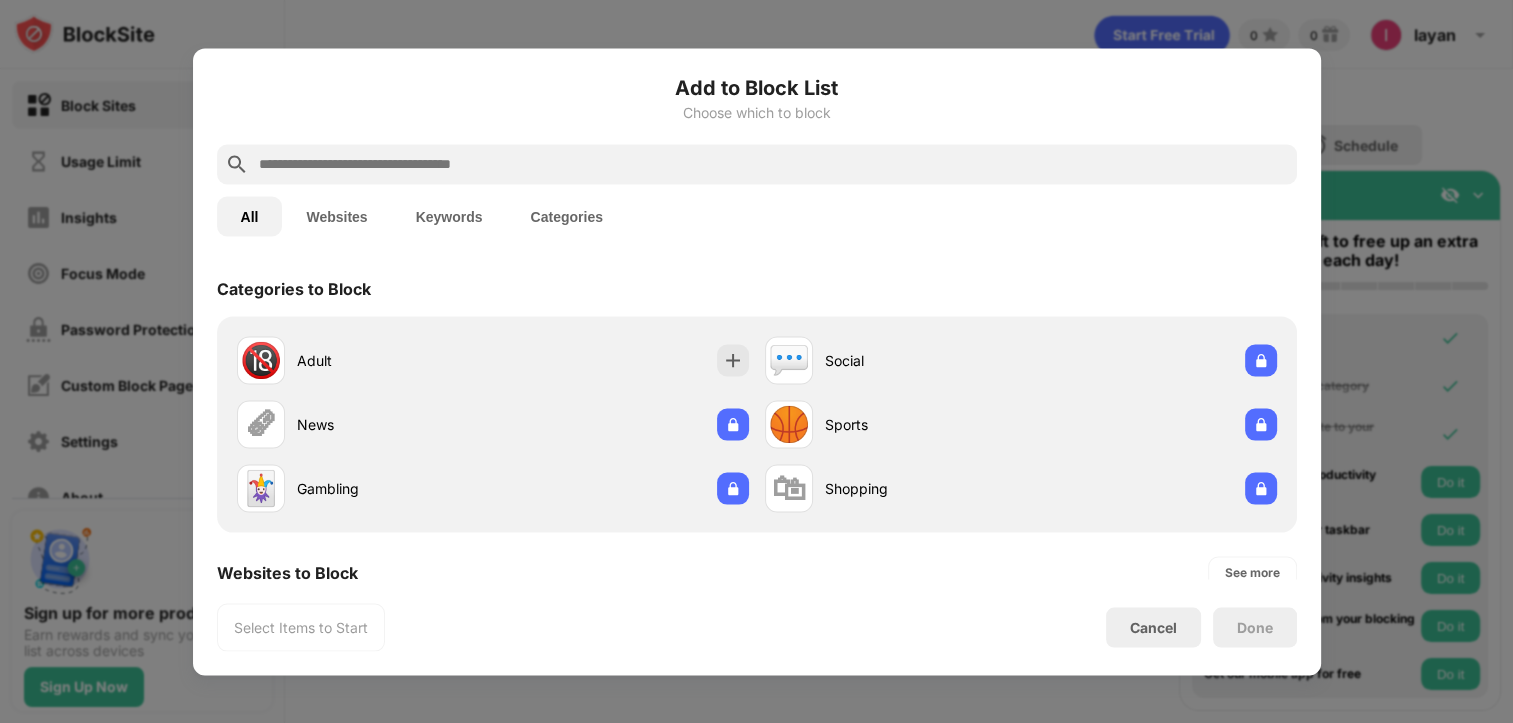 click at bounding box center [773, 164] 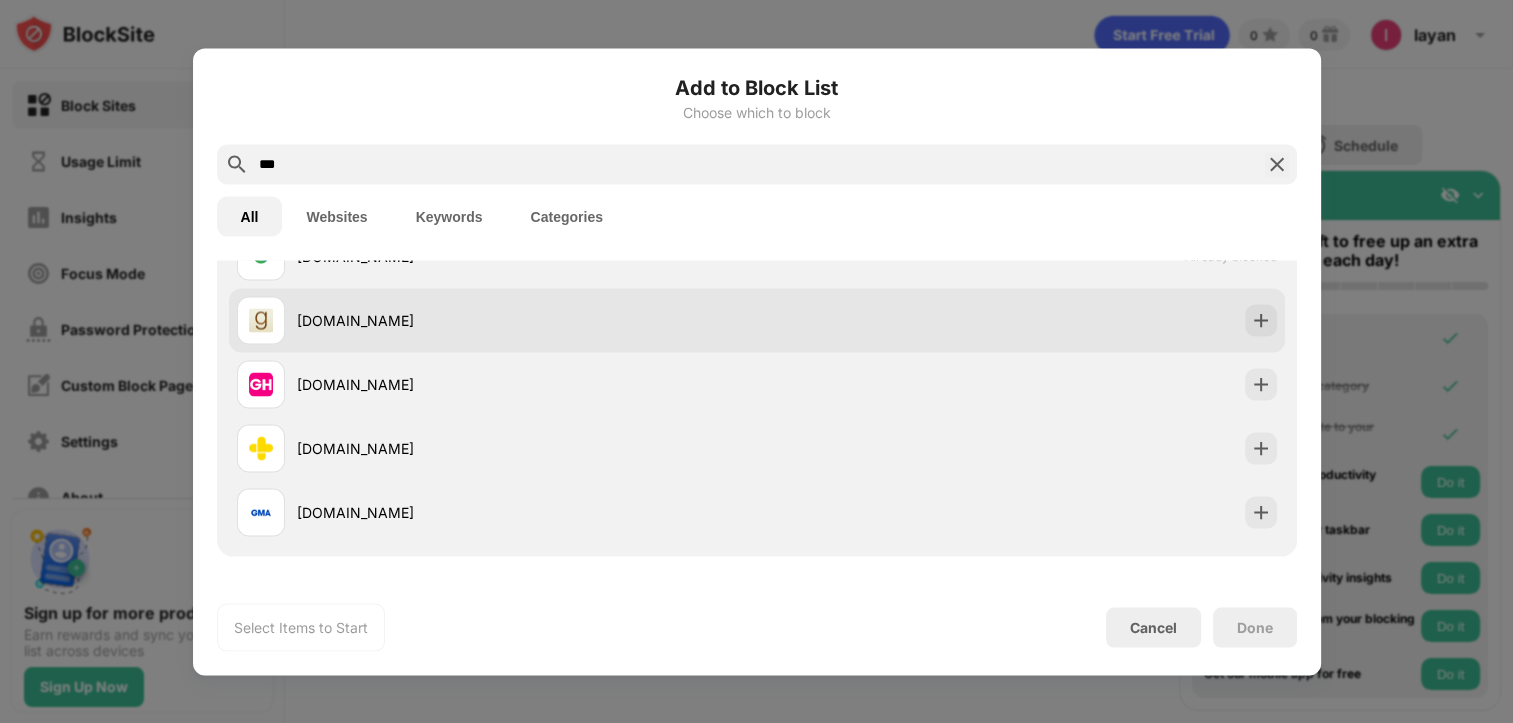 scroll, scrollTop: 0, scrollLeft: 0, axis: both 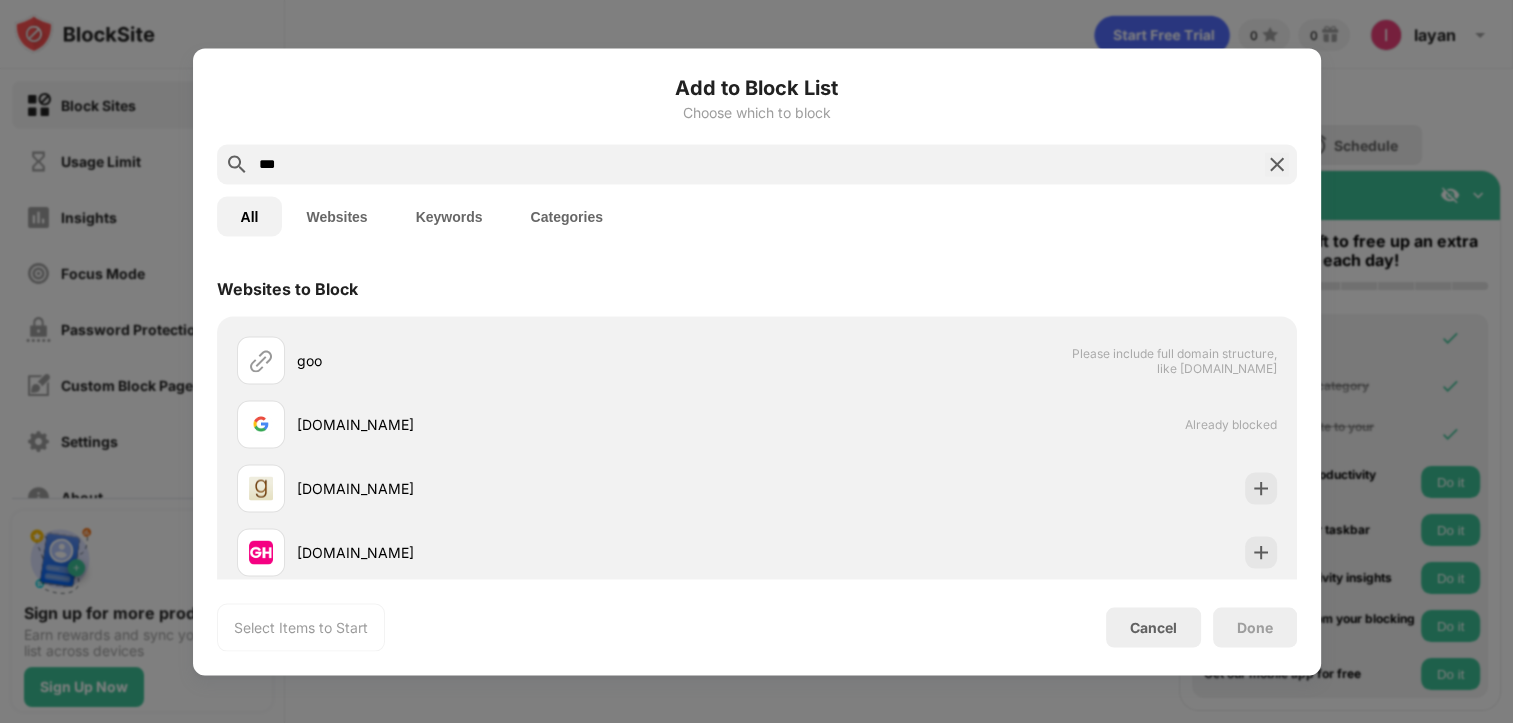 type on "***" 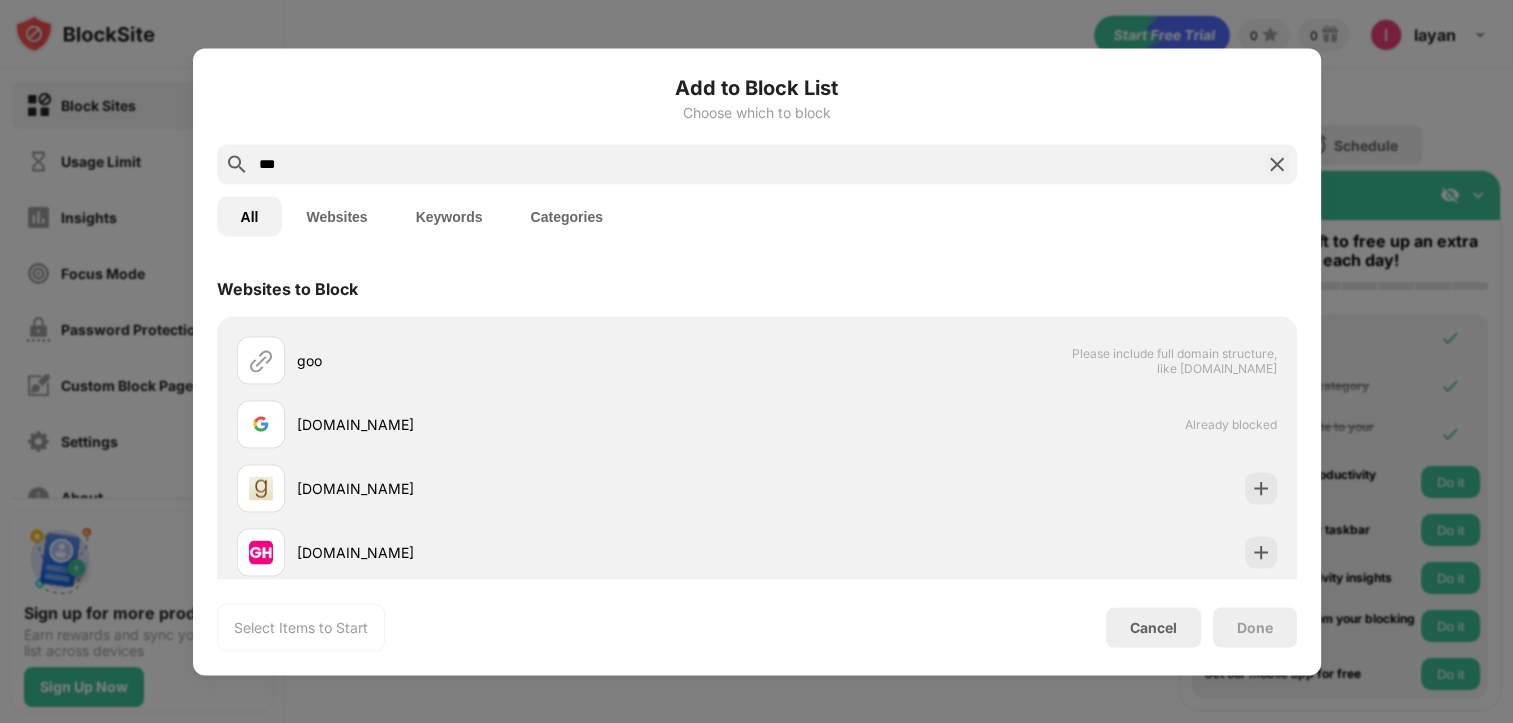 click at bounding box center [756, 361] 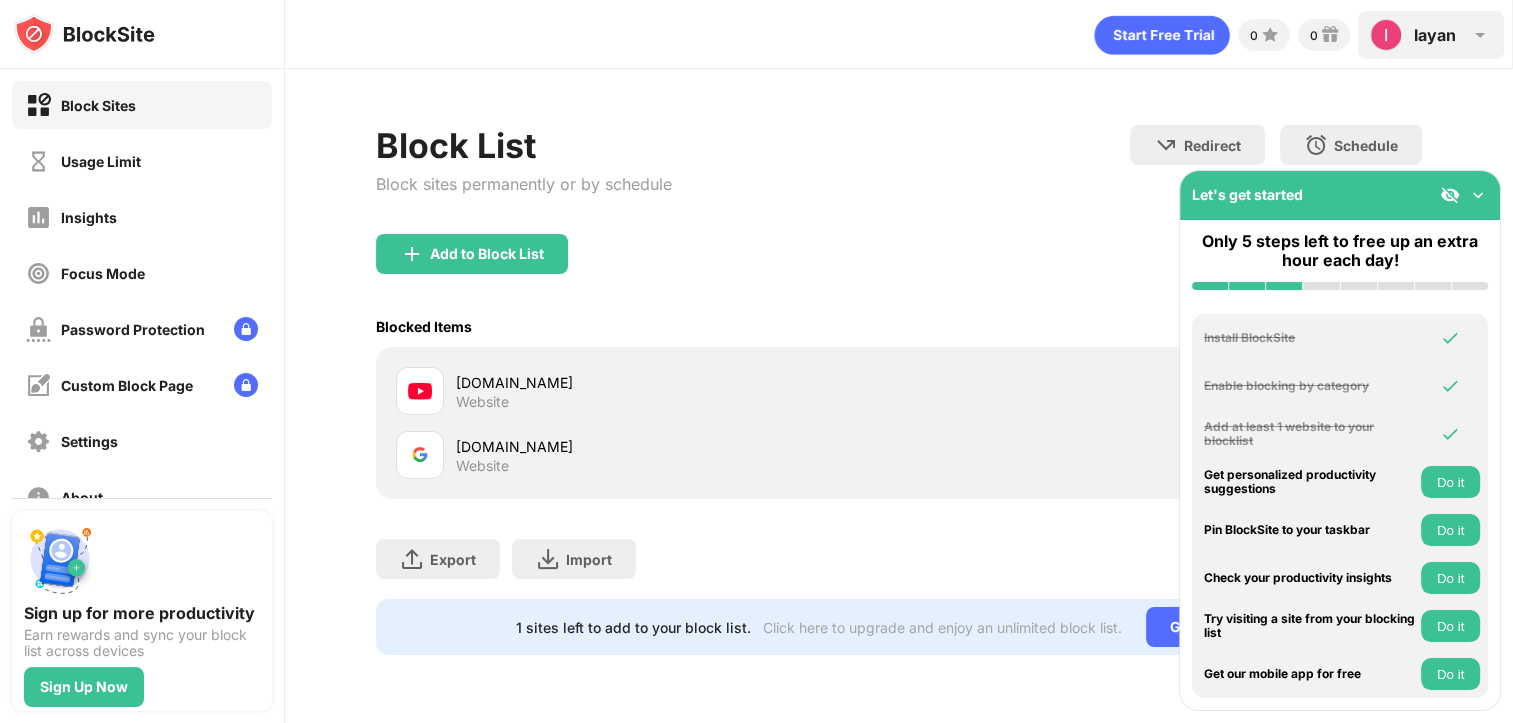 click on "layan" at bounding box center (1435, 35) 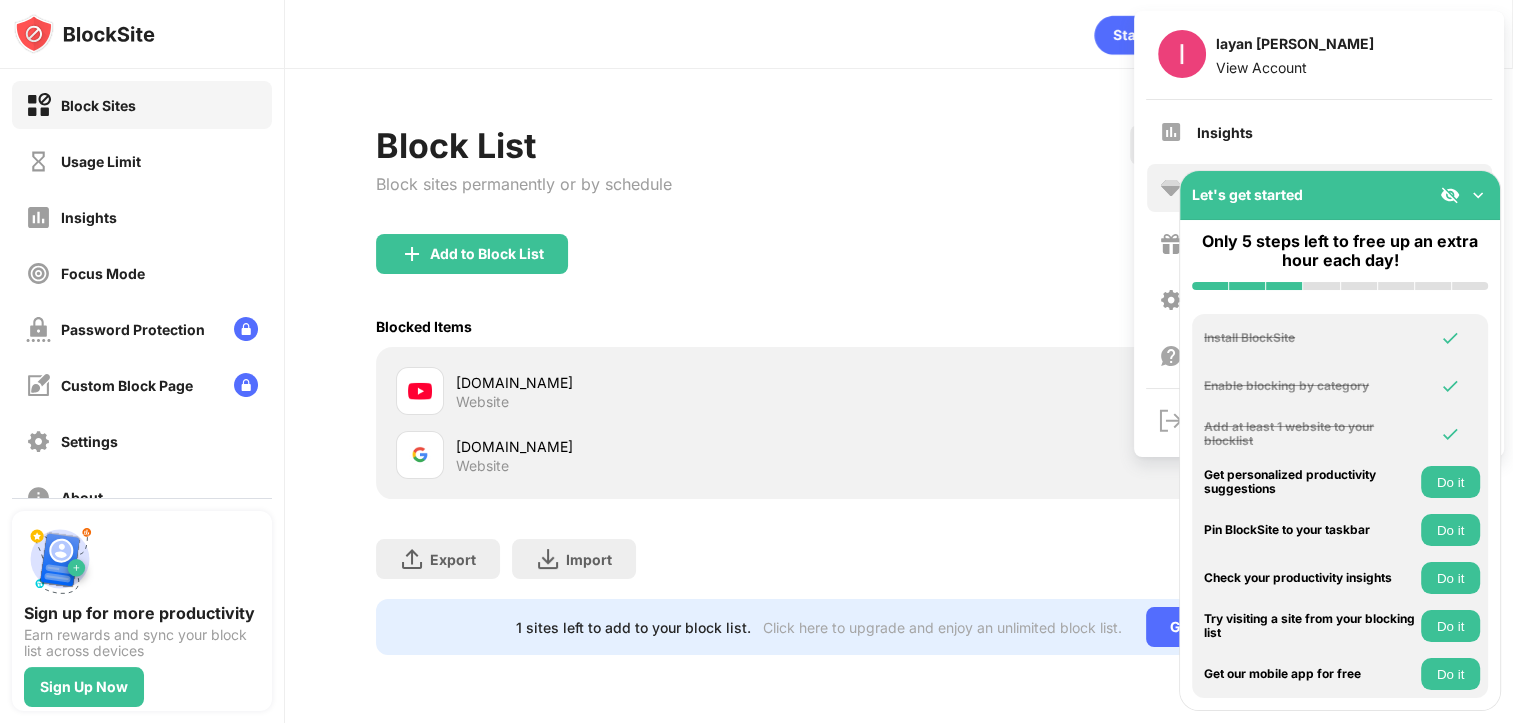 drag, startPoint x: 1446, startPoint y: 18, endPoint x: 1405, endPoint y: 160, distance: 147.80054 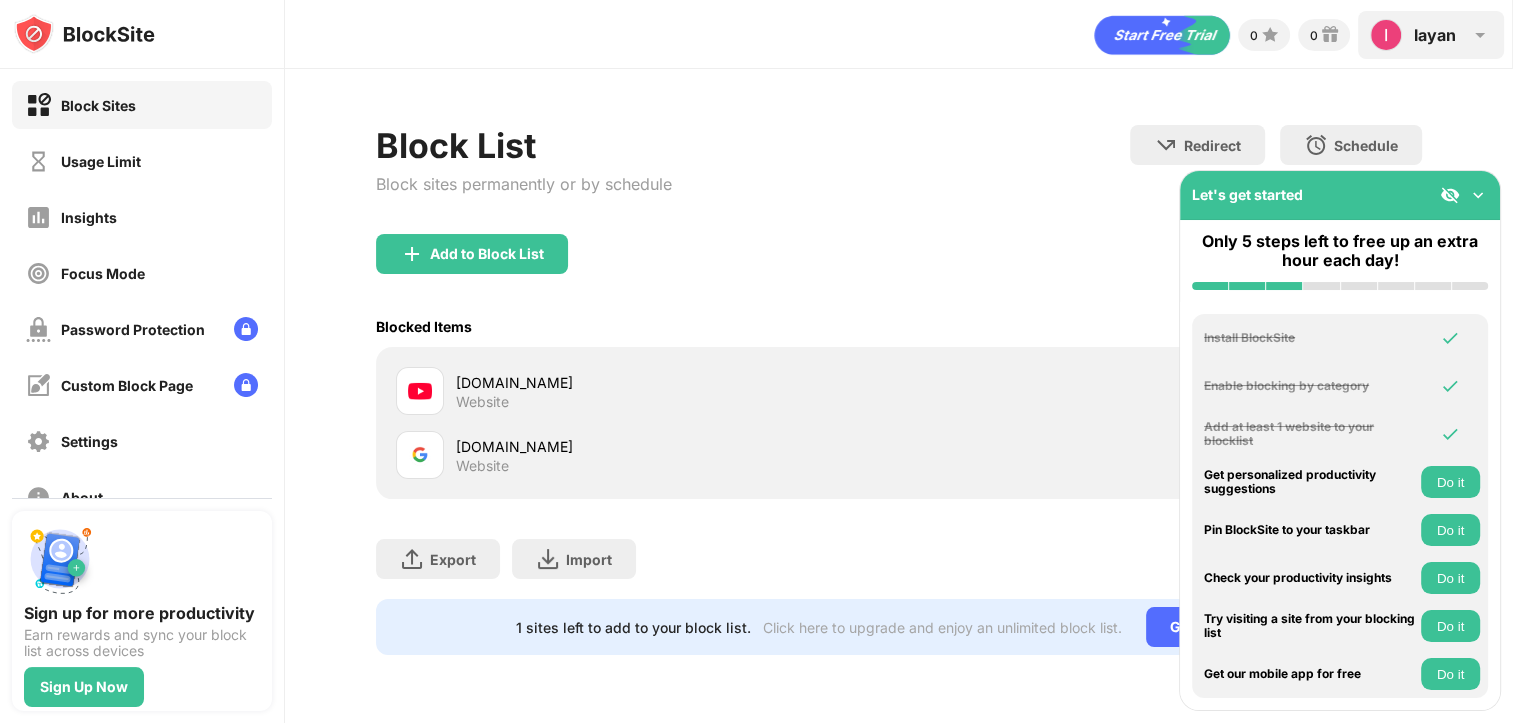 drag, startPoint x: 1405, startPoint y: 160, endPoint x: 1409, endPoint y: 32, distance: 128.06248 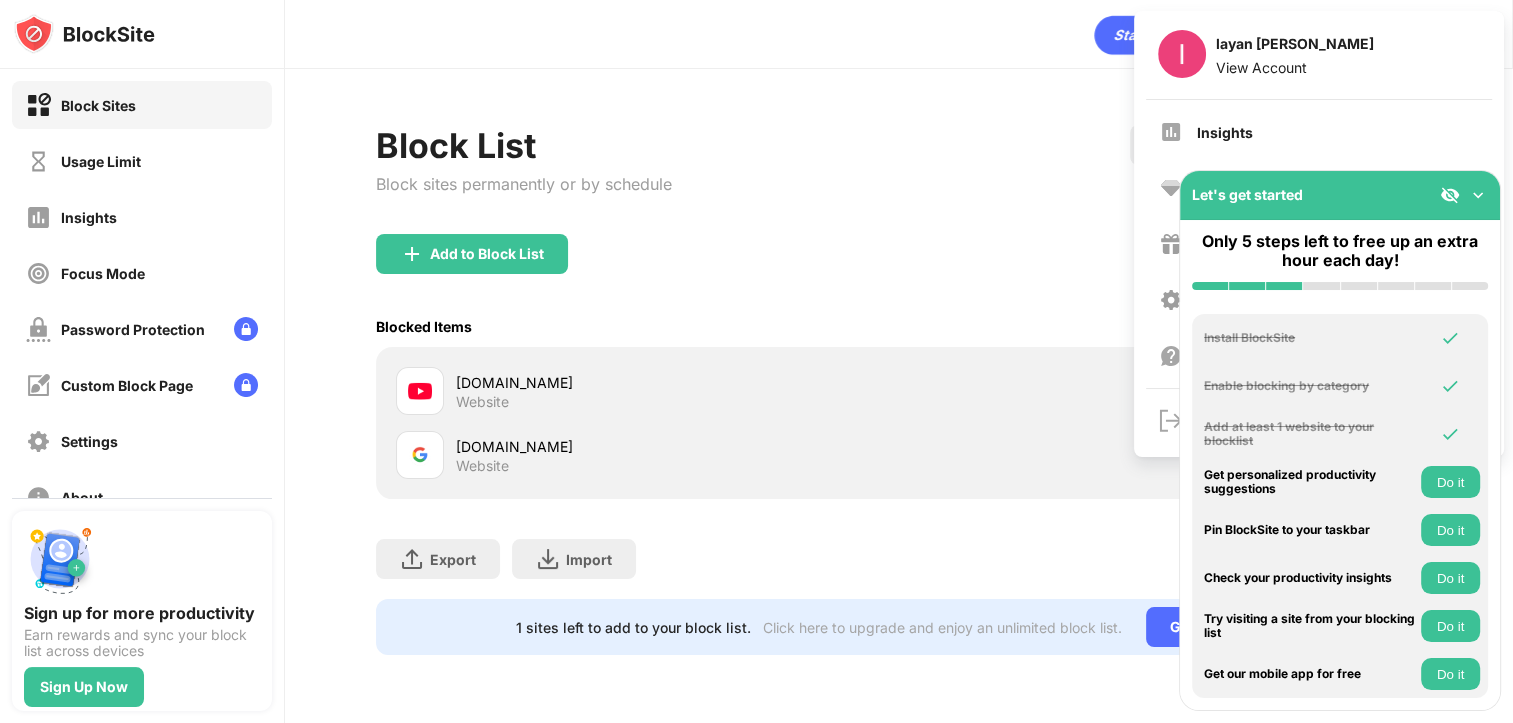 click on "layan mohmmad View Account" at bounding box center [1319, 55] 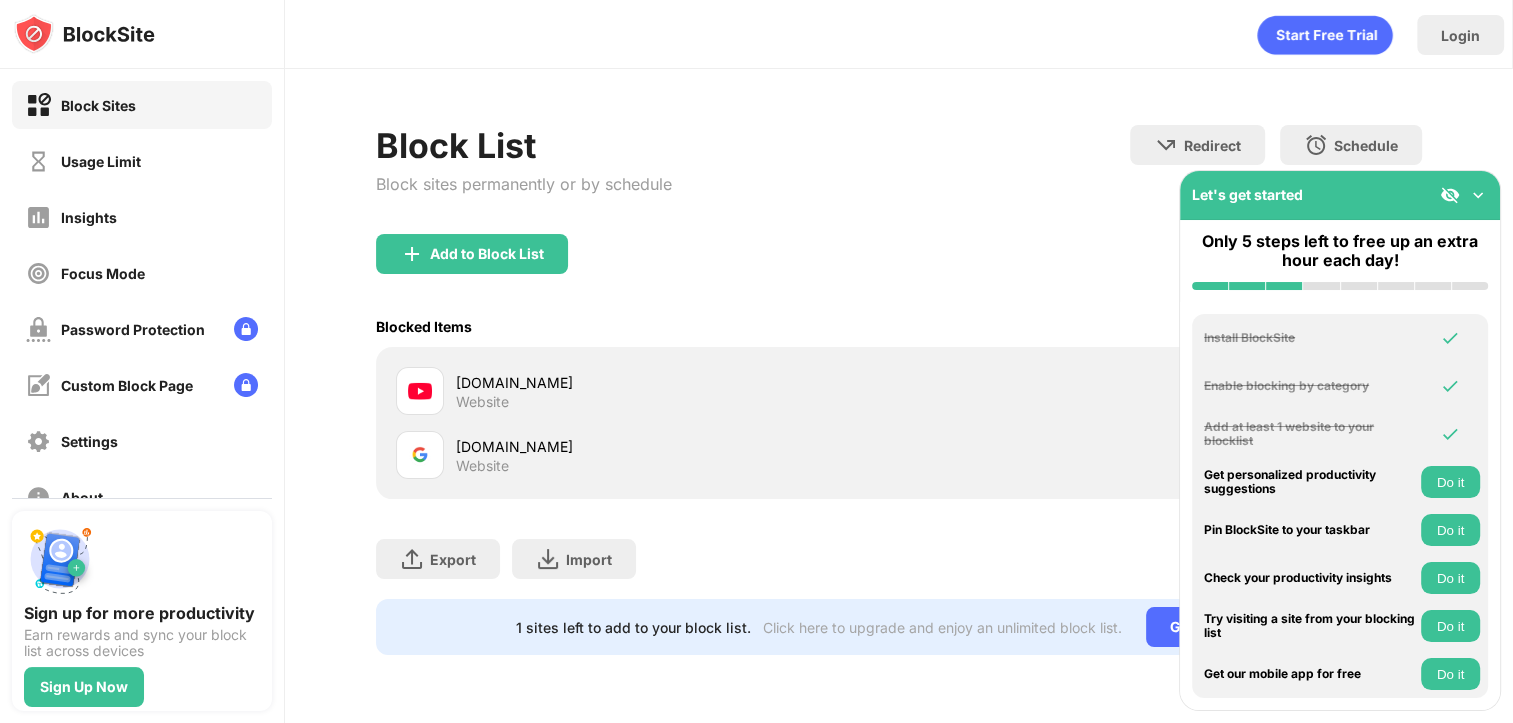 click on "Block List Block sites permanently or by schedule Redirect Choose a site to be redirected to when blocking is active Schedule Select which days and timeframes the block list will be active" at bounding box center (899, 179) 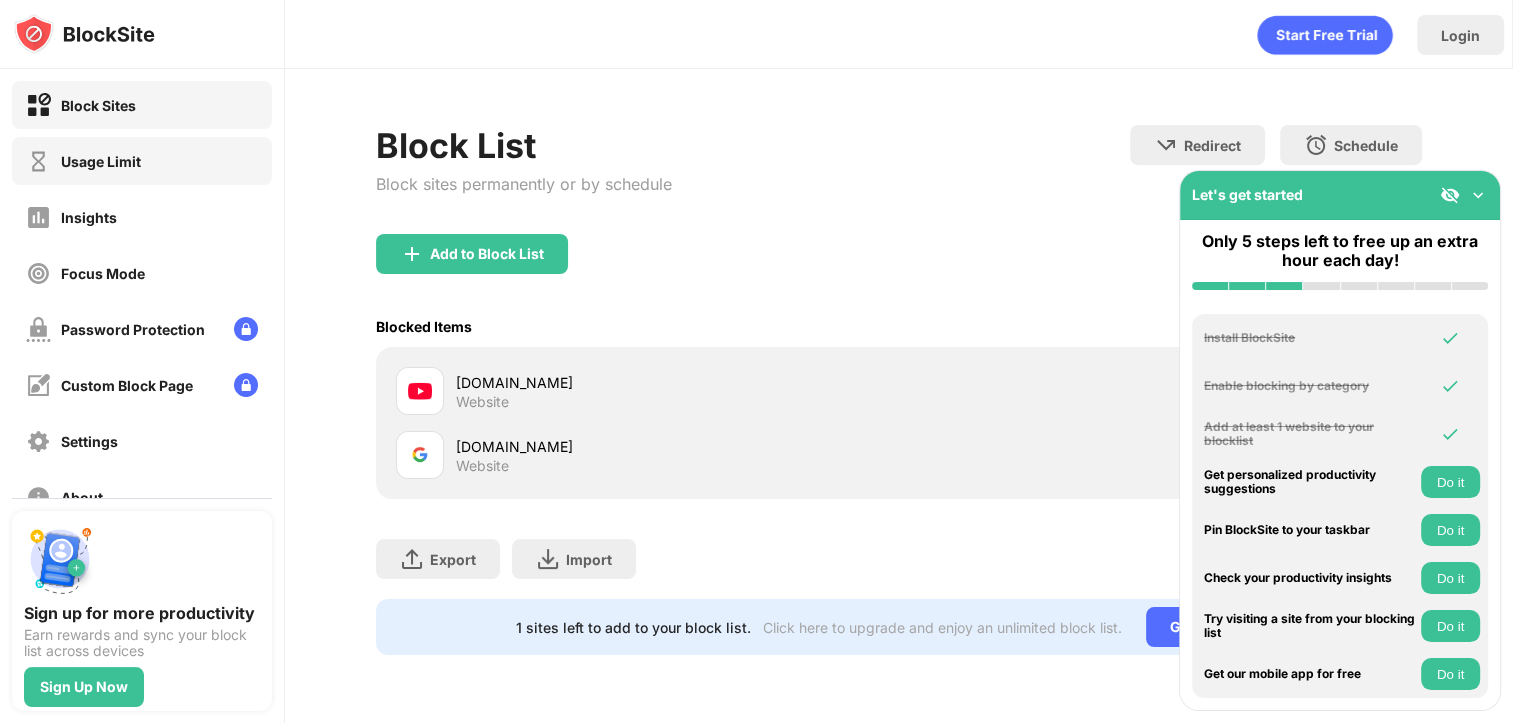 scroll, scrollTop: 0, scrollLeft: 0, axis: both 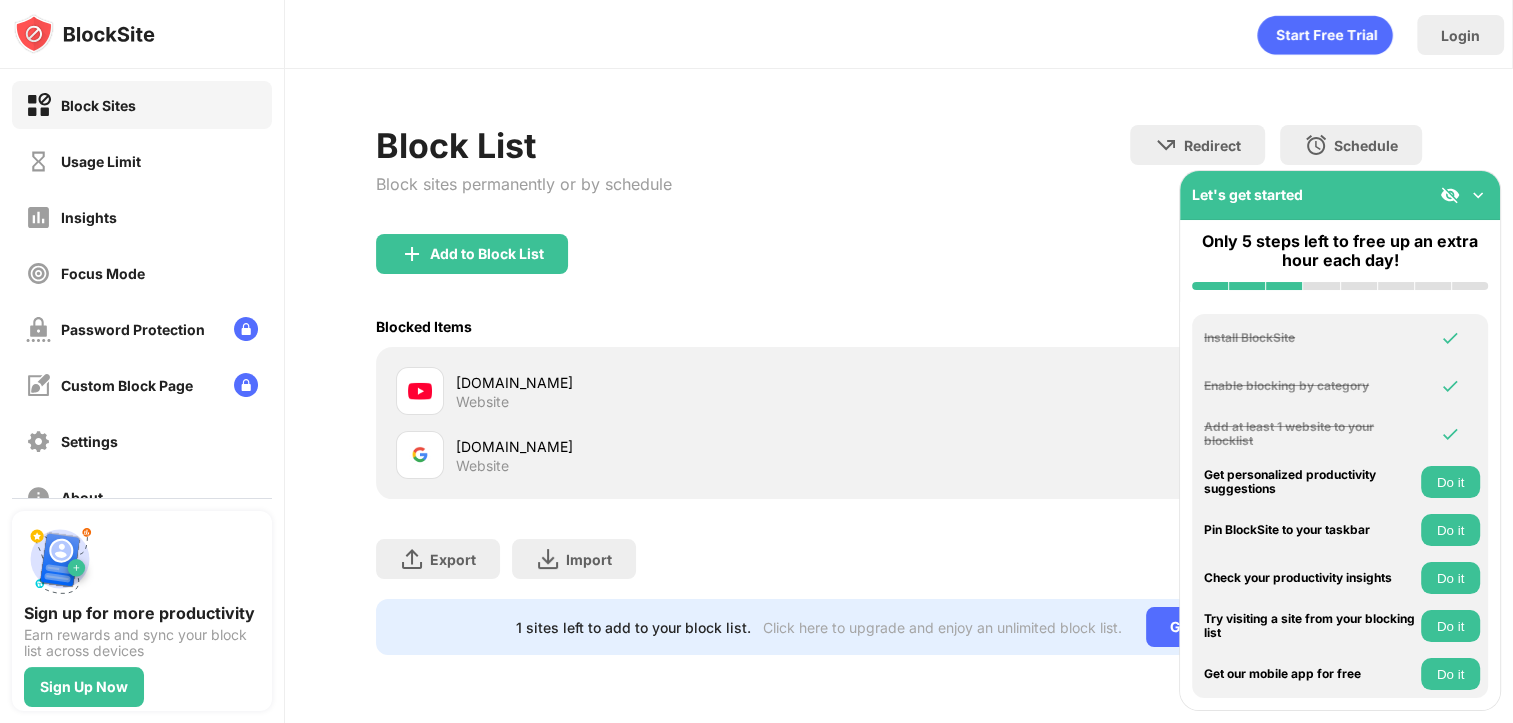 click on "Block List Block sites permanently or by schedule Redirect Choose a site to be redirected to when blocking is active Schedule Select which days and timeframes the block list will be active Add to Block List Blocked Items Whitelist mode Block all websites except for those in your whitelist. Whitelist Mode only works with URLs and won't include categories or keywords. youtube.com Website google.com Website Export Export Files (for websites items only) Import Import Files (for websites items only) 1 sites left to add to your block list. Click here to upgrade and enjoy an unlimited block list. Go Unlimited" at bounding box center (899, 390) 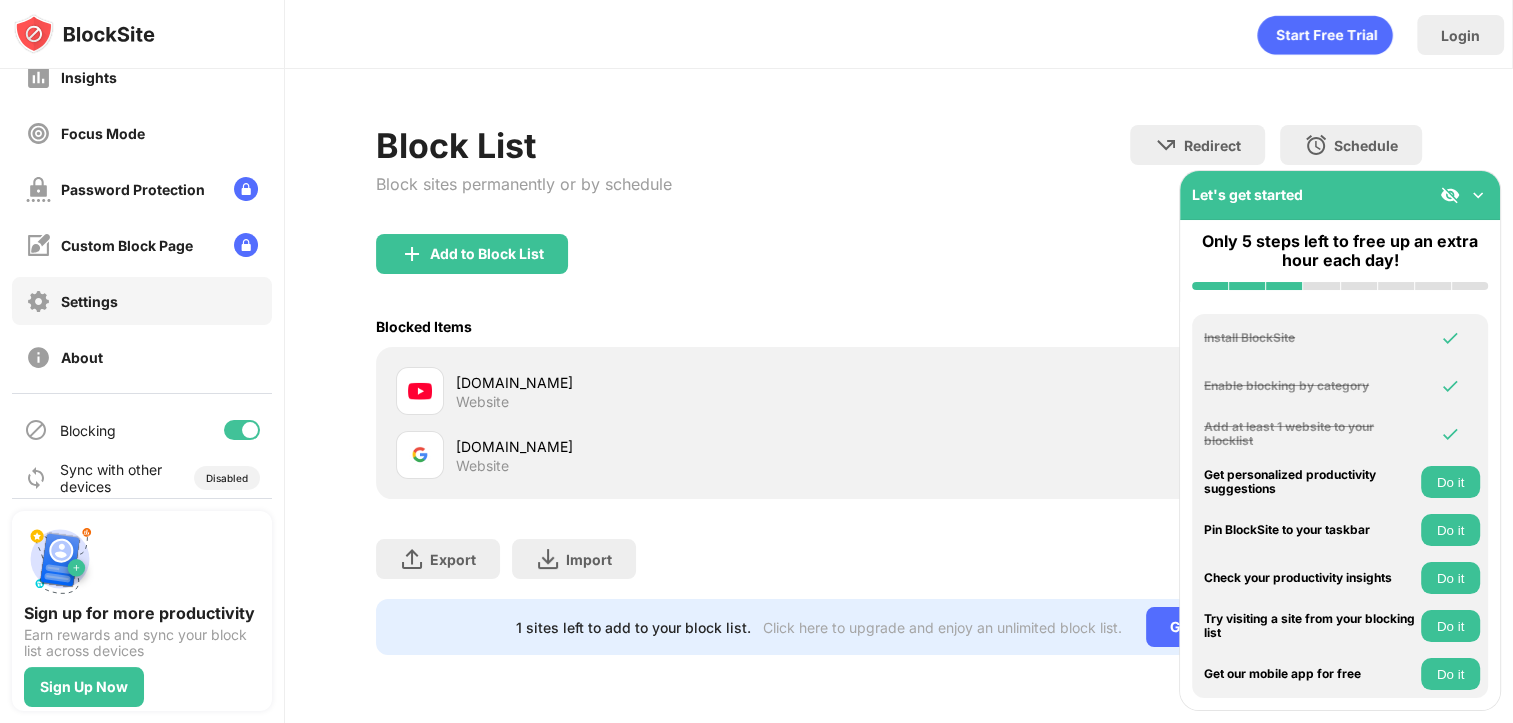 scroll, scrollTop: 0, scrollLeft: 0, axis: both 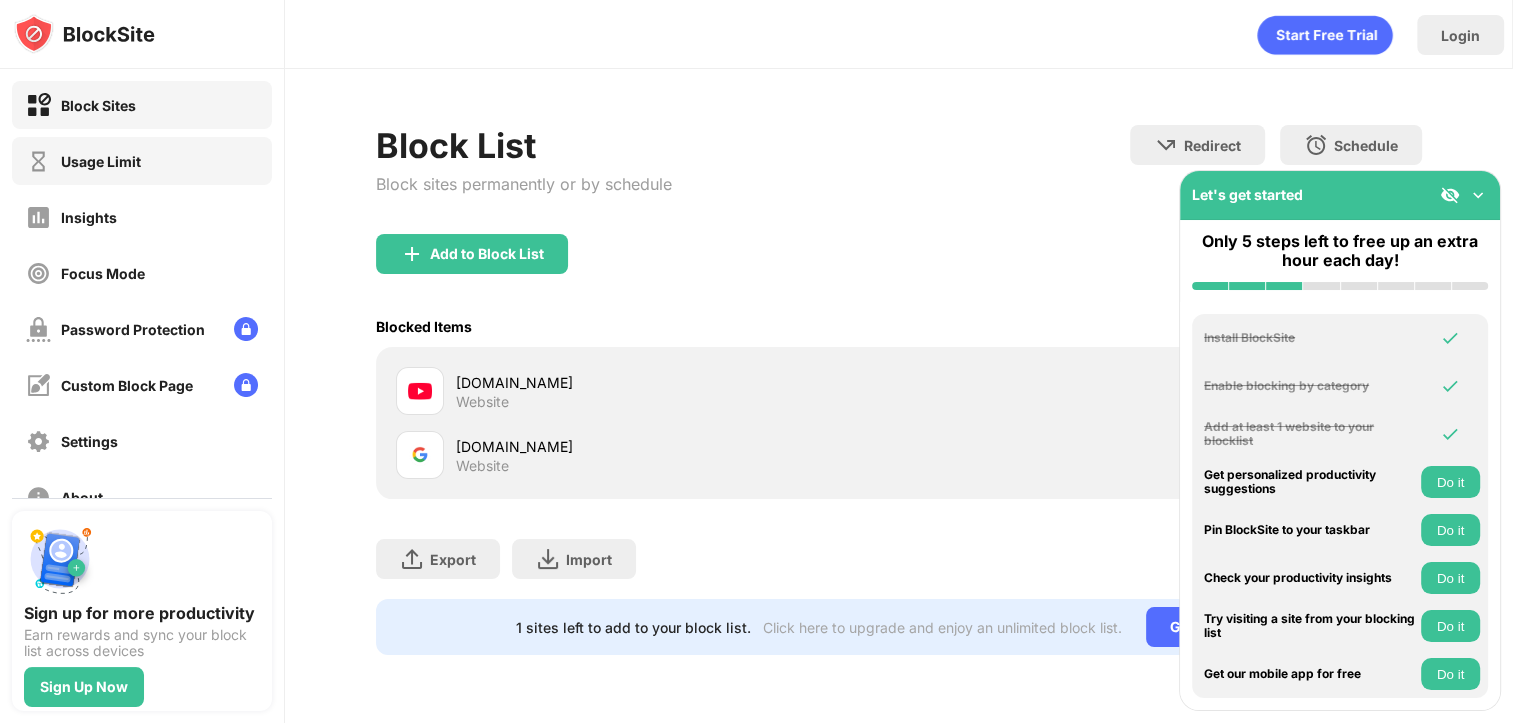click on "Usage Limit" at bounding box center [142, 161] 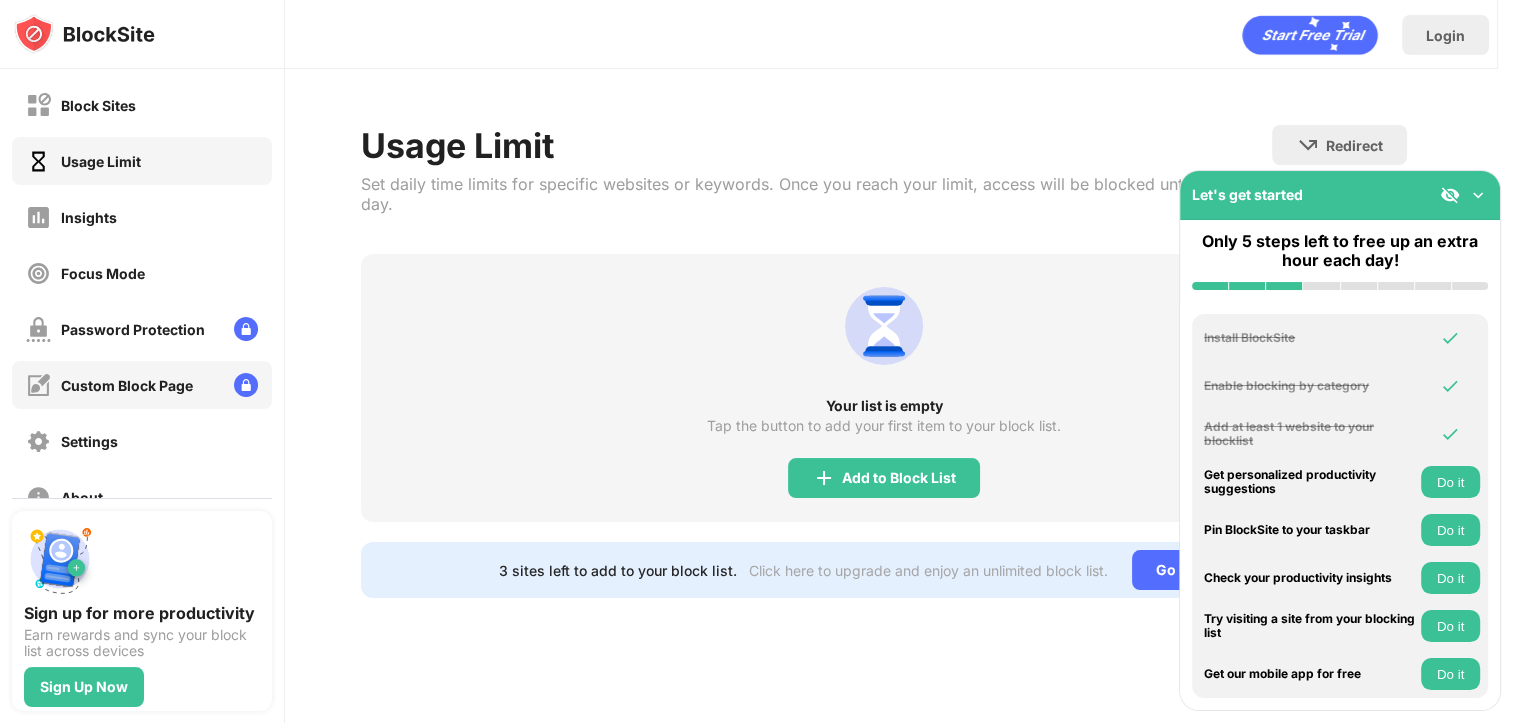 scroll, scrollTop: 140, scrollLeft: 0, axis: vertical 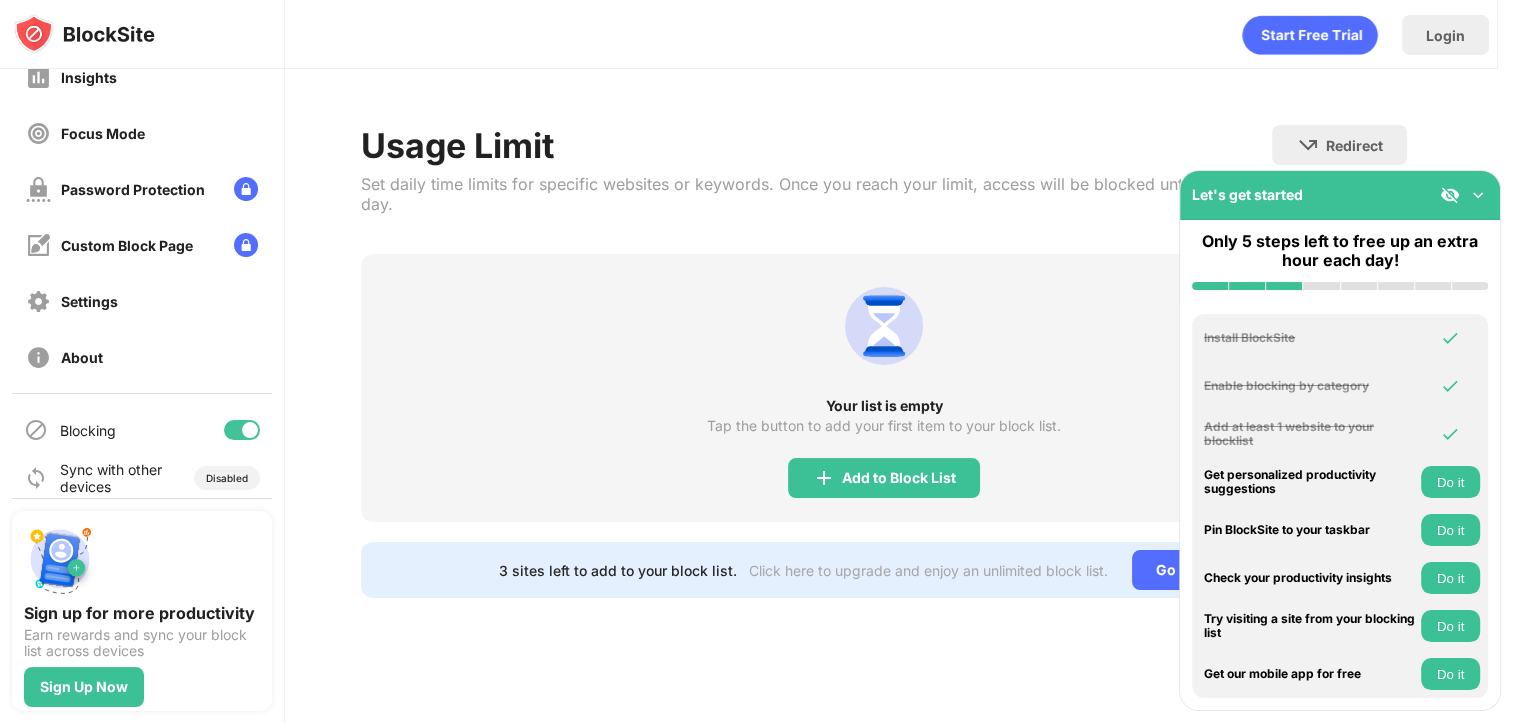 click on "Usage Limit Set daily time limits for specific websites or keywords. Once you reach your limit, access will be blocked until the next day. Redirect Choose a site to be redirected to when blocking is active Your list is empty Tap the button to add your first item to your block list. Add to Block List 3 sites left to add to your block list. Click here to upgrade and enjoy an unlimited block list. Go Unlimited" at bounding box center (884, 361) 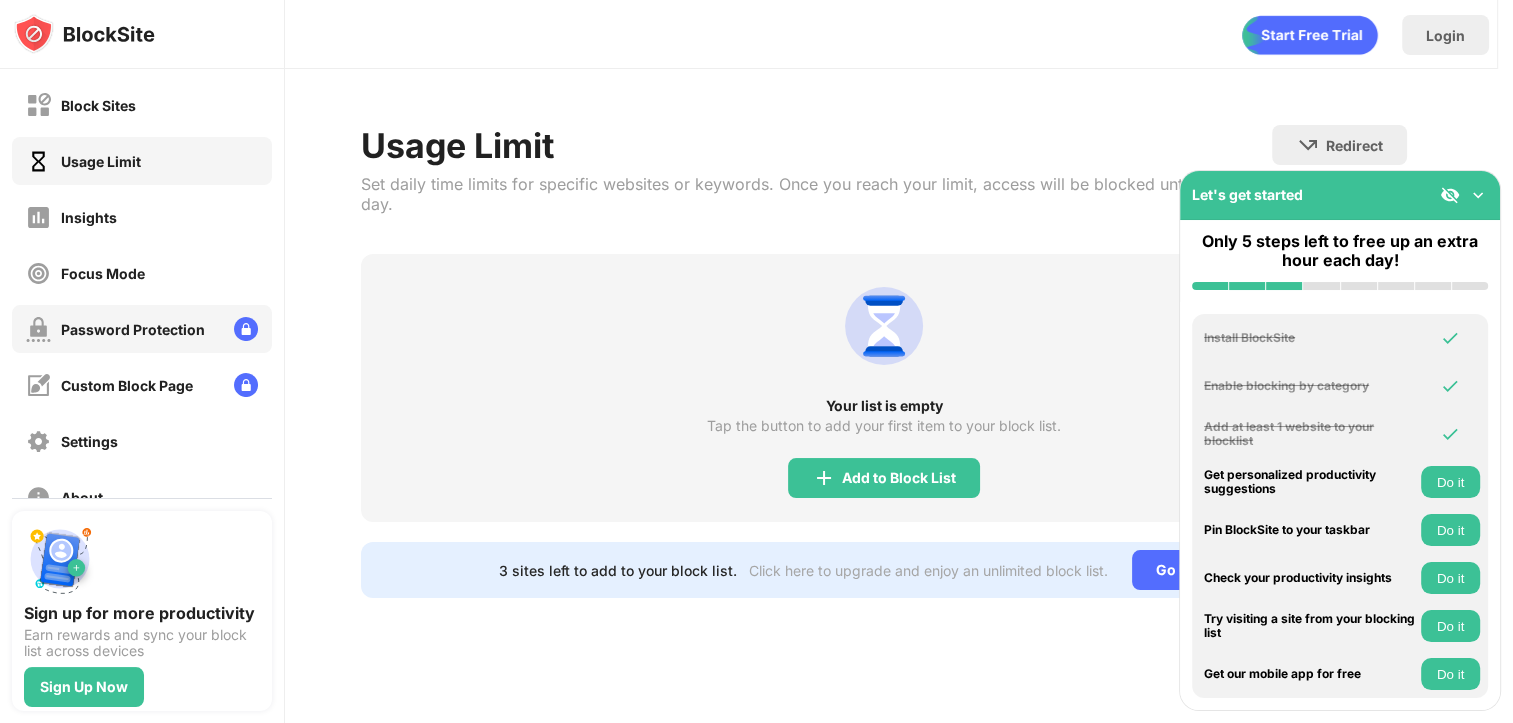 scroll, scrollTop: 140, scrollLeft: 0, axis: vertical 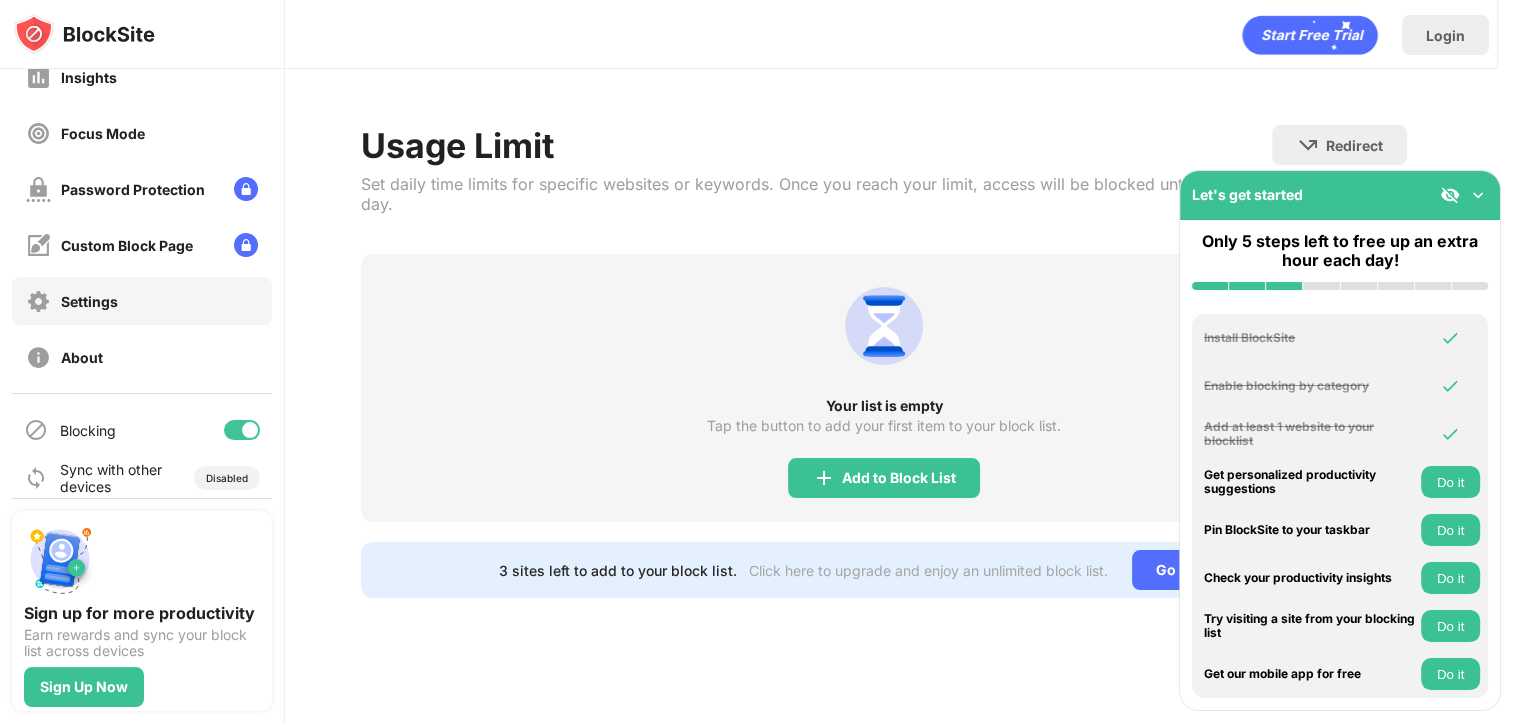 click on "Settings" at bounding box center (89, 301) 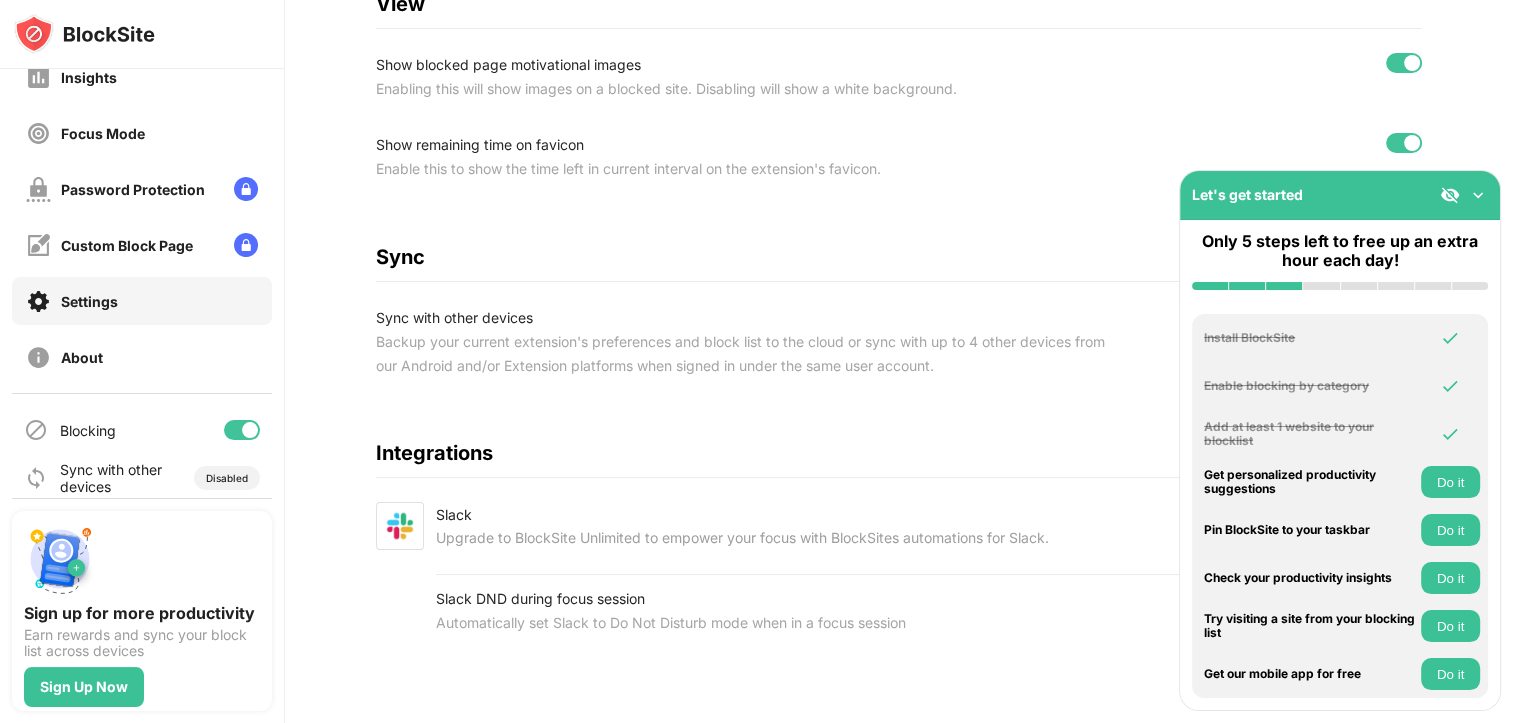 scroll, scrollTop: 776, scrollLeft: 0, axis: vertical 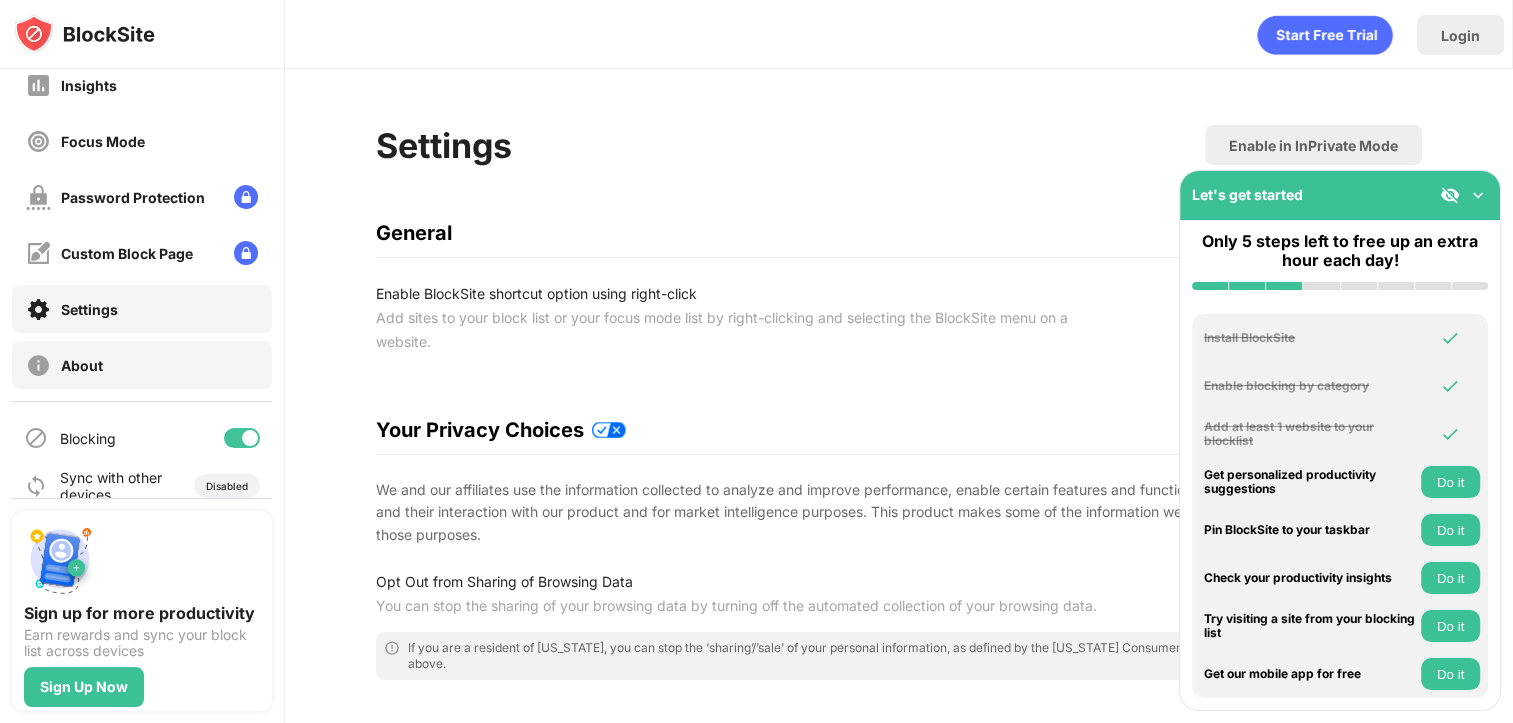 click on "About" at bounding box center (142, 365) 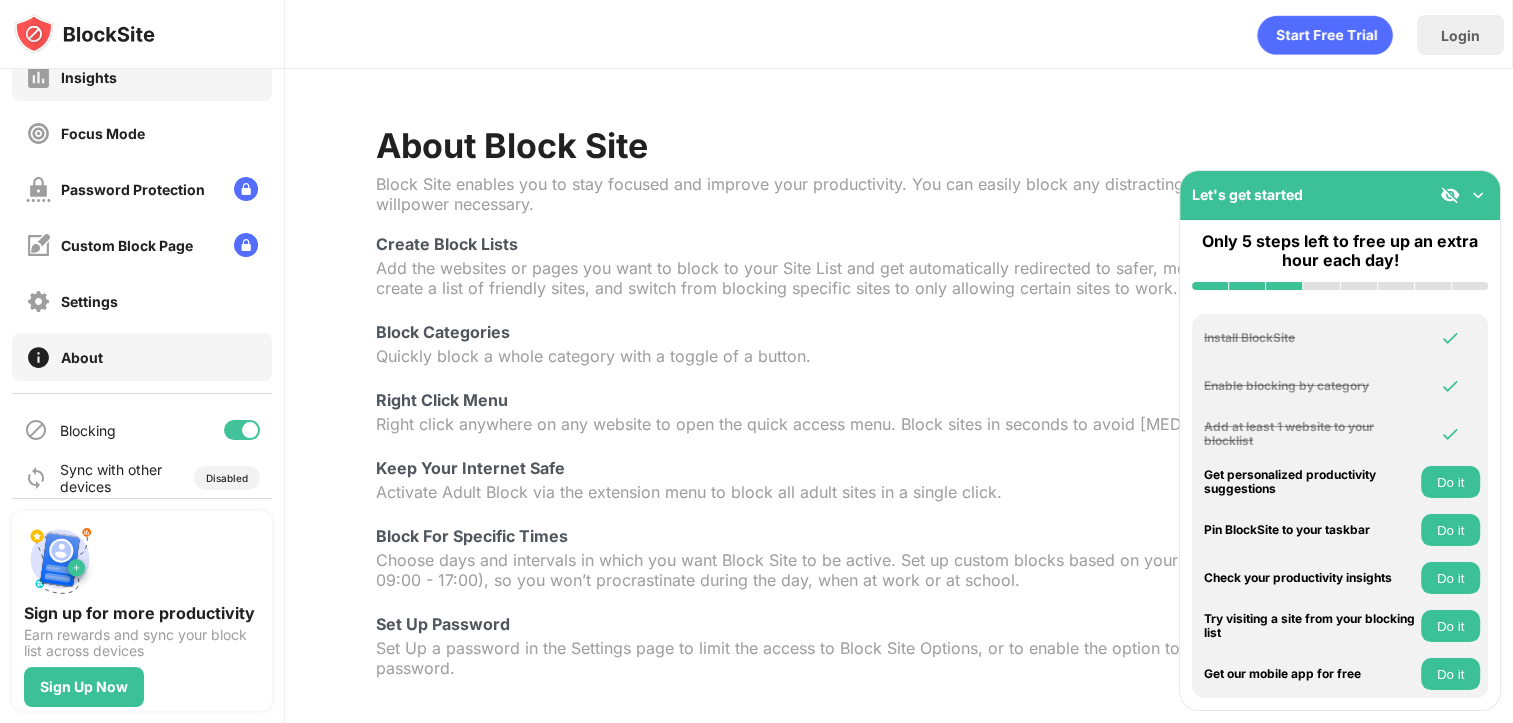 scroll, scrollTop: 0, scrollLeft: 0, axis: both 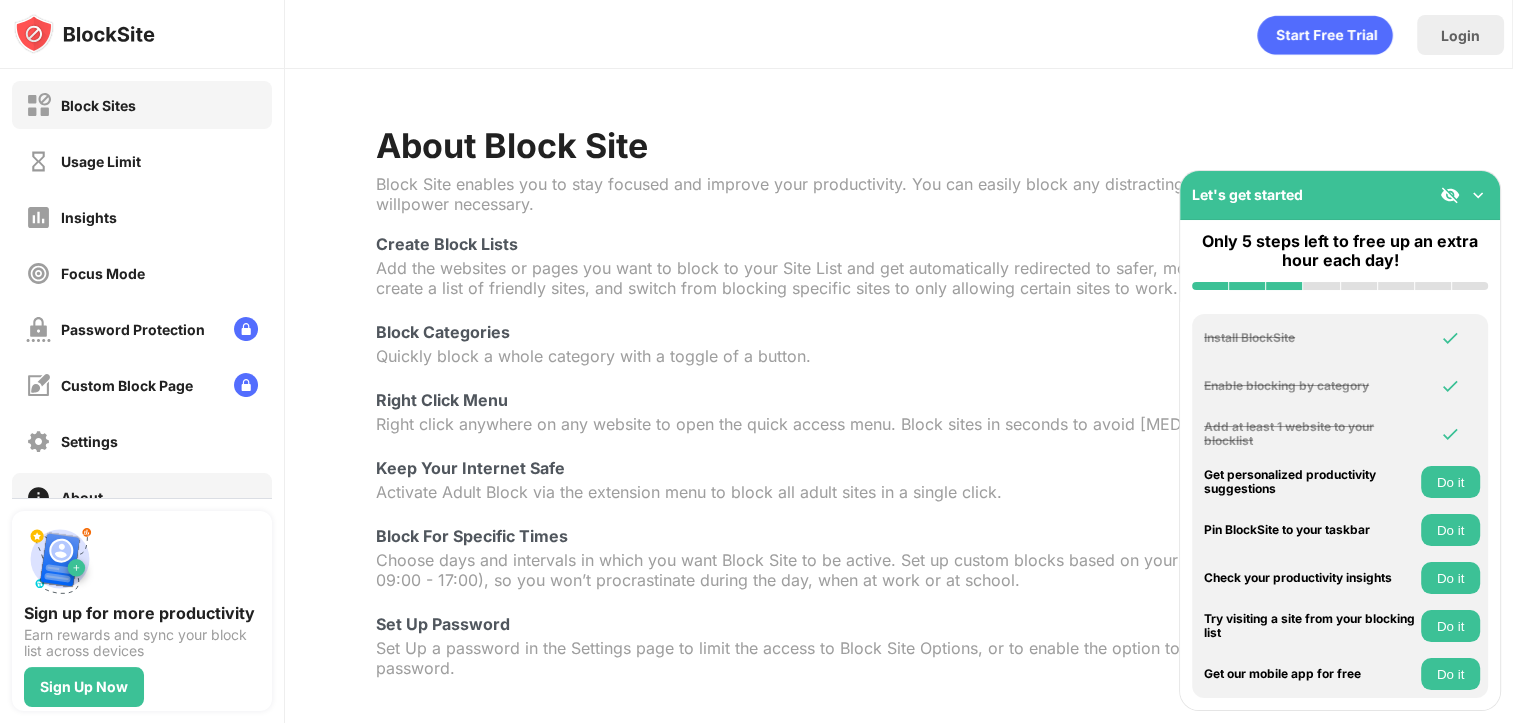 click on "Block Sites" at bounding box center (142, 105) 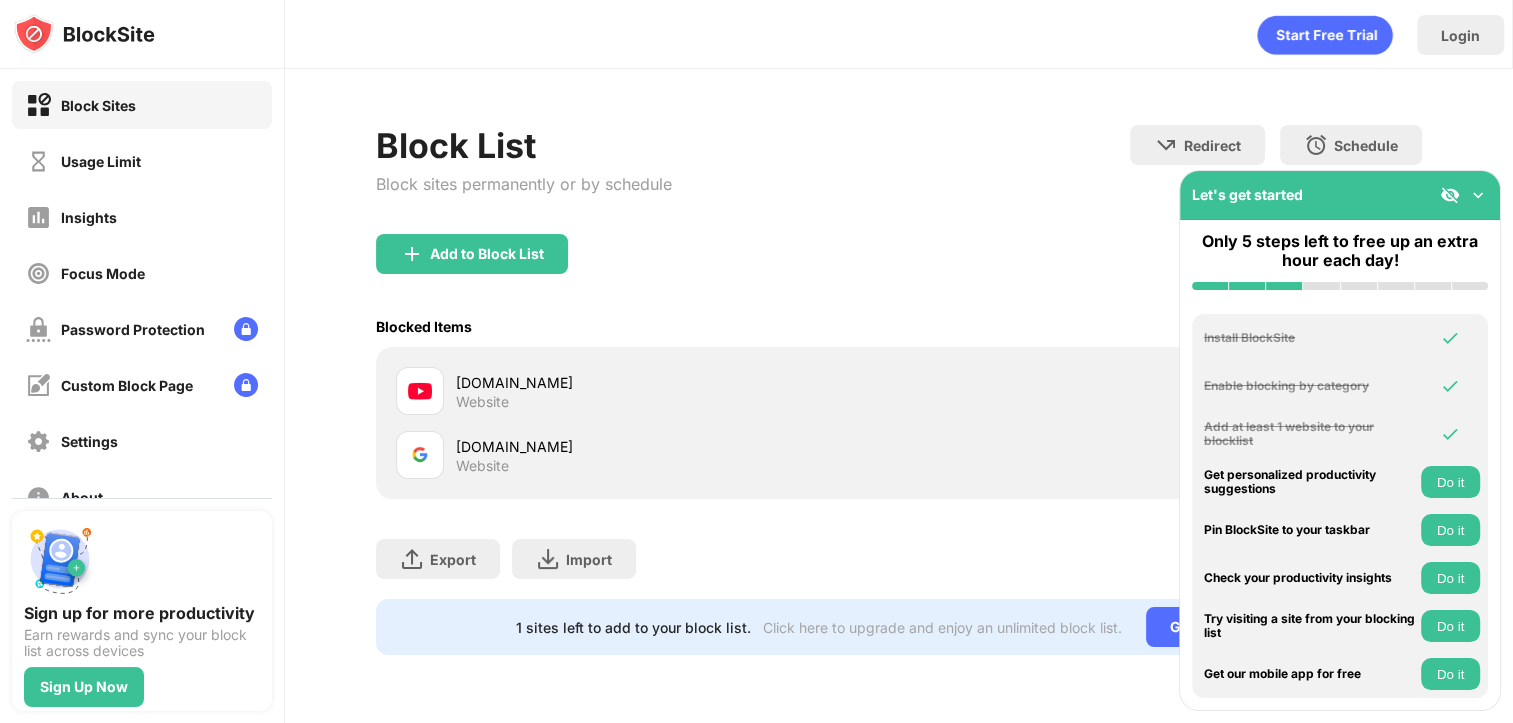 scroll, scrollTop: 16, scrollLeft: 0, axis: vertical 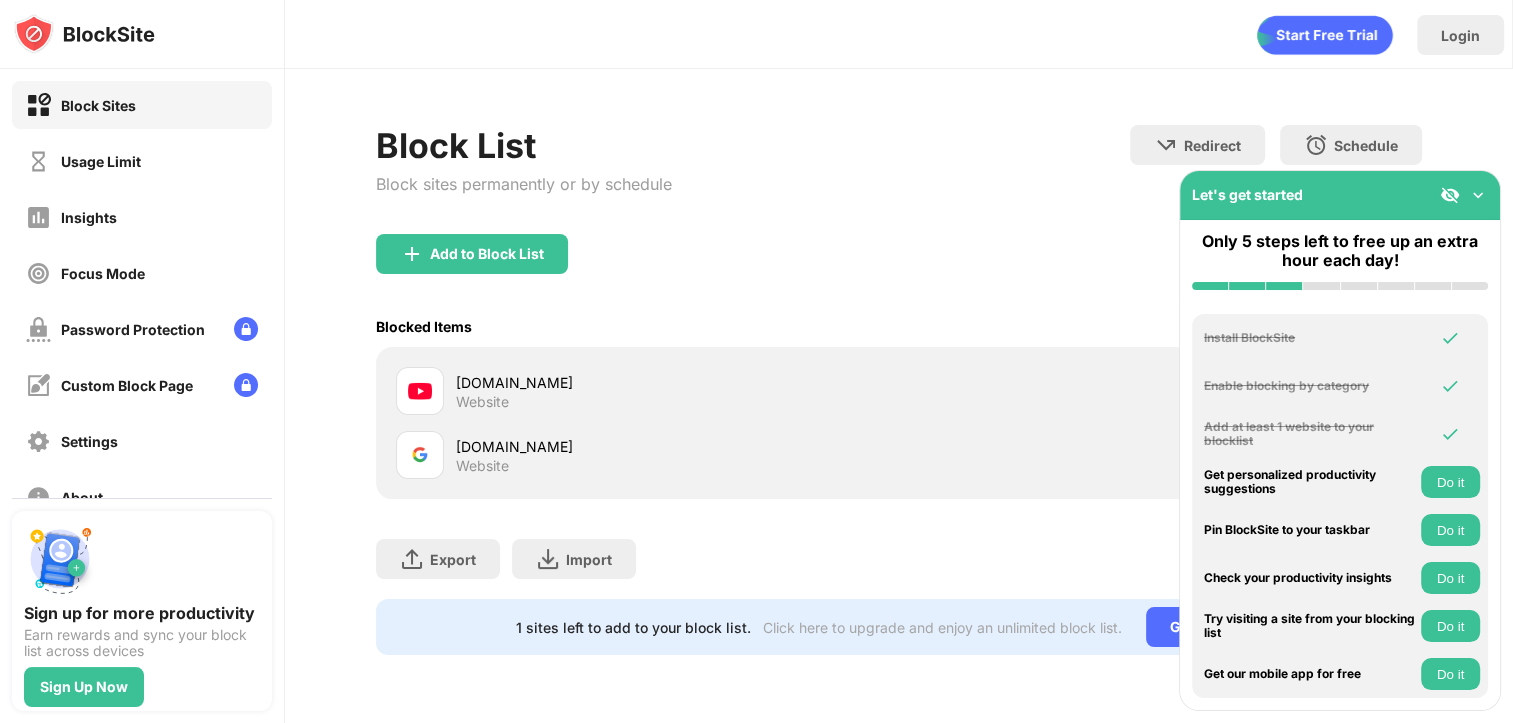click at bounding box center [84, 34] 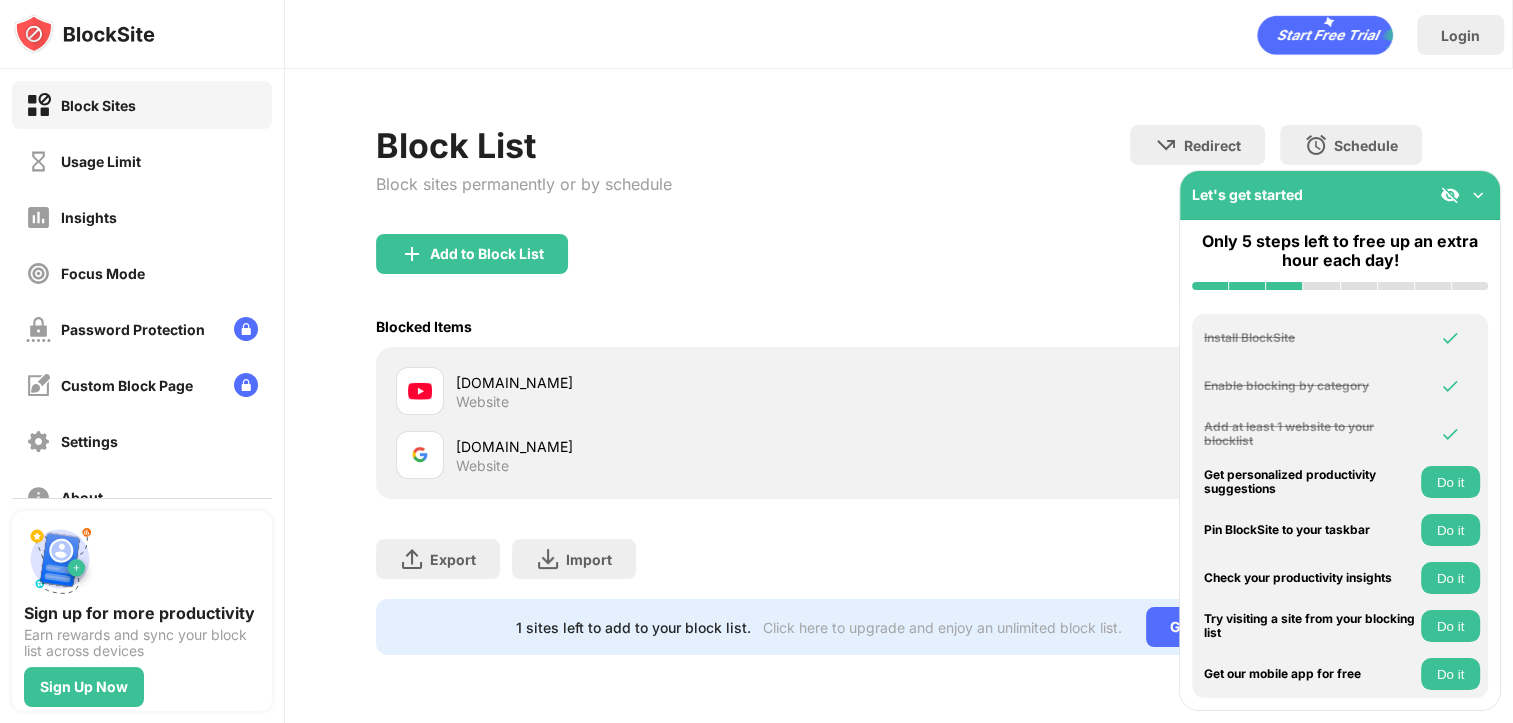 drag, startPoint x: 69, startPoint y: 44, endPoint x: 21, endPoint y: -26, distance: 84.87638 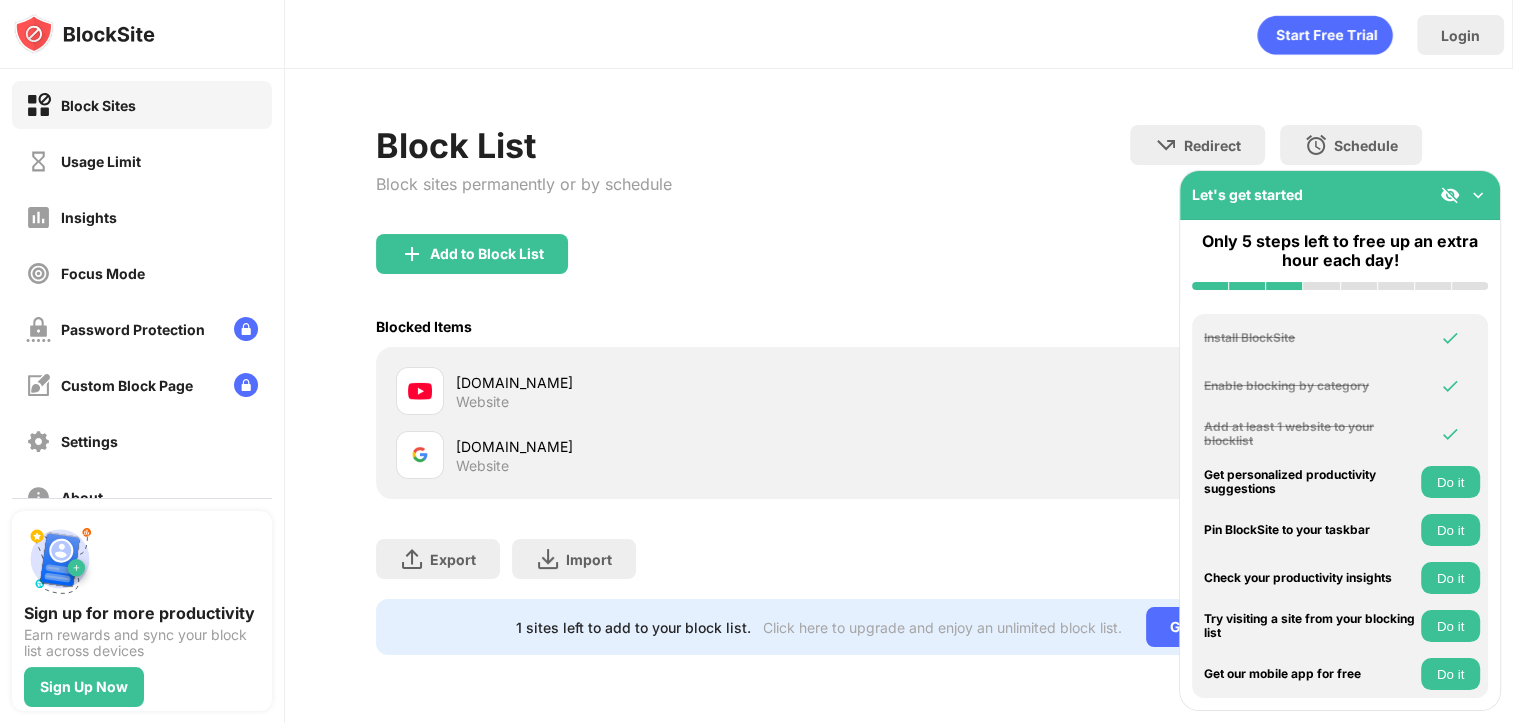 scroll, scrollTop: 16, scrollLeft: 0, axis: vertical 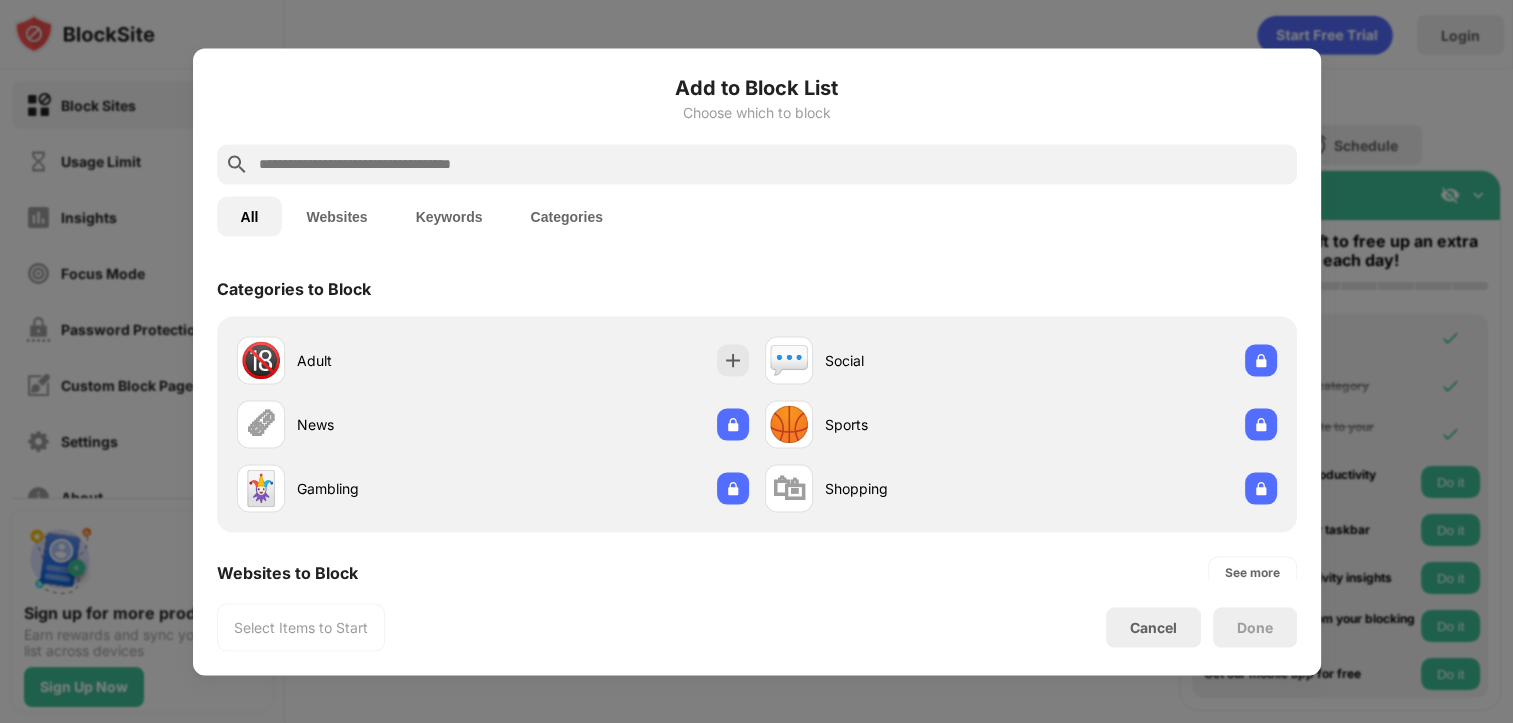 click at bounding box center [756, 361] 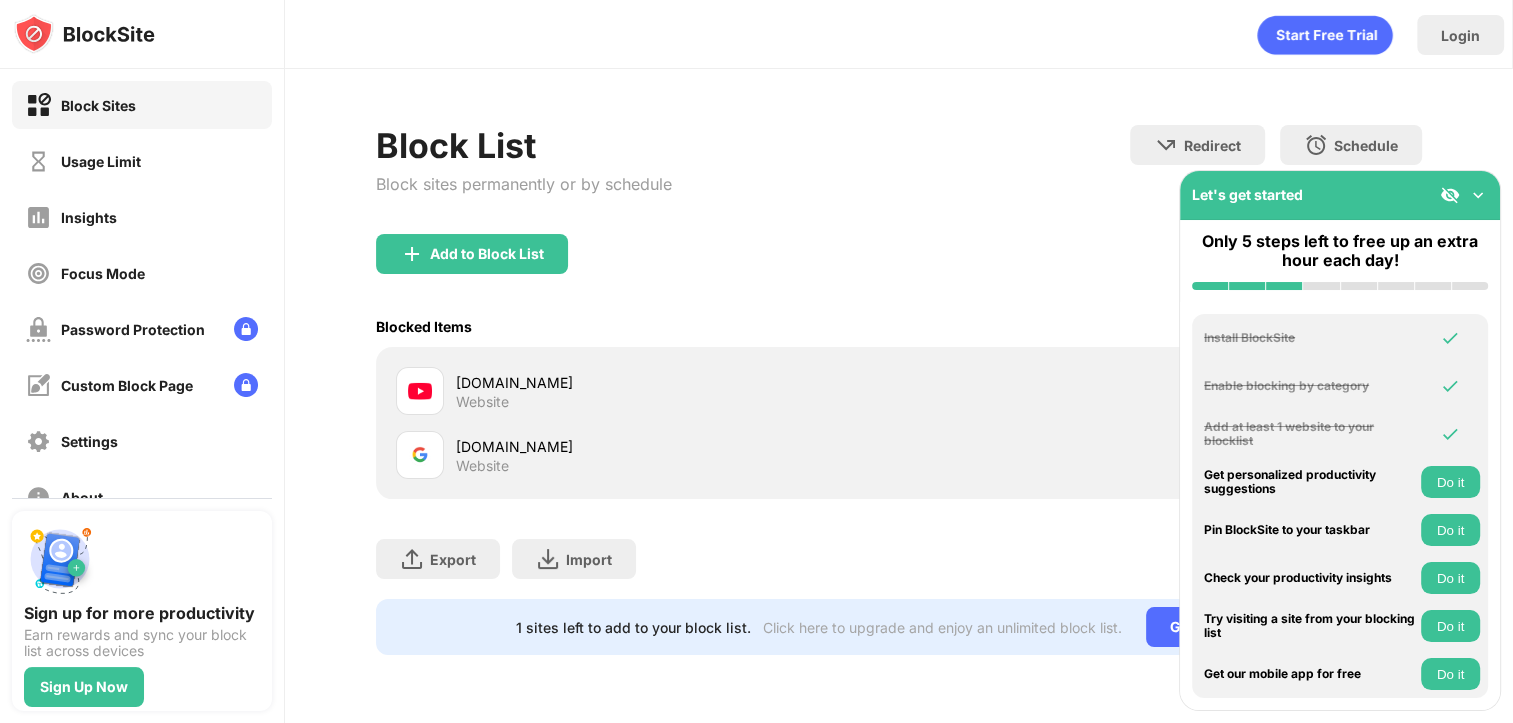 scroll, scrollTop: 0, scrollLeft: 0, axis: both 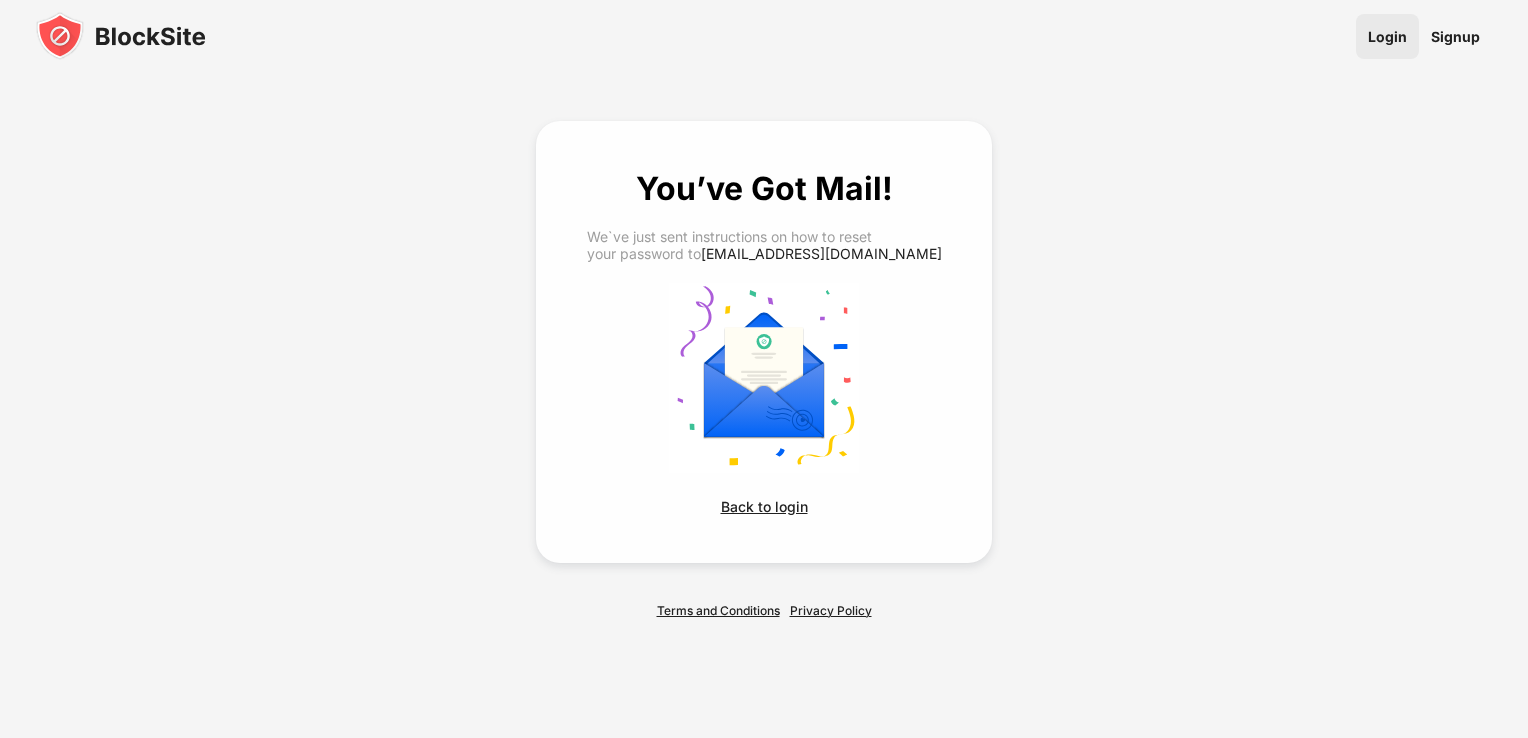 click on "Login" at bounding box center [1387, 36] 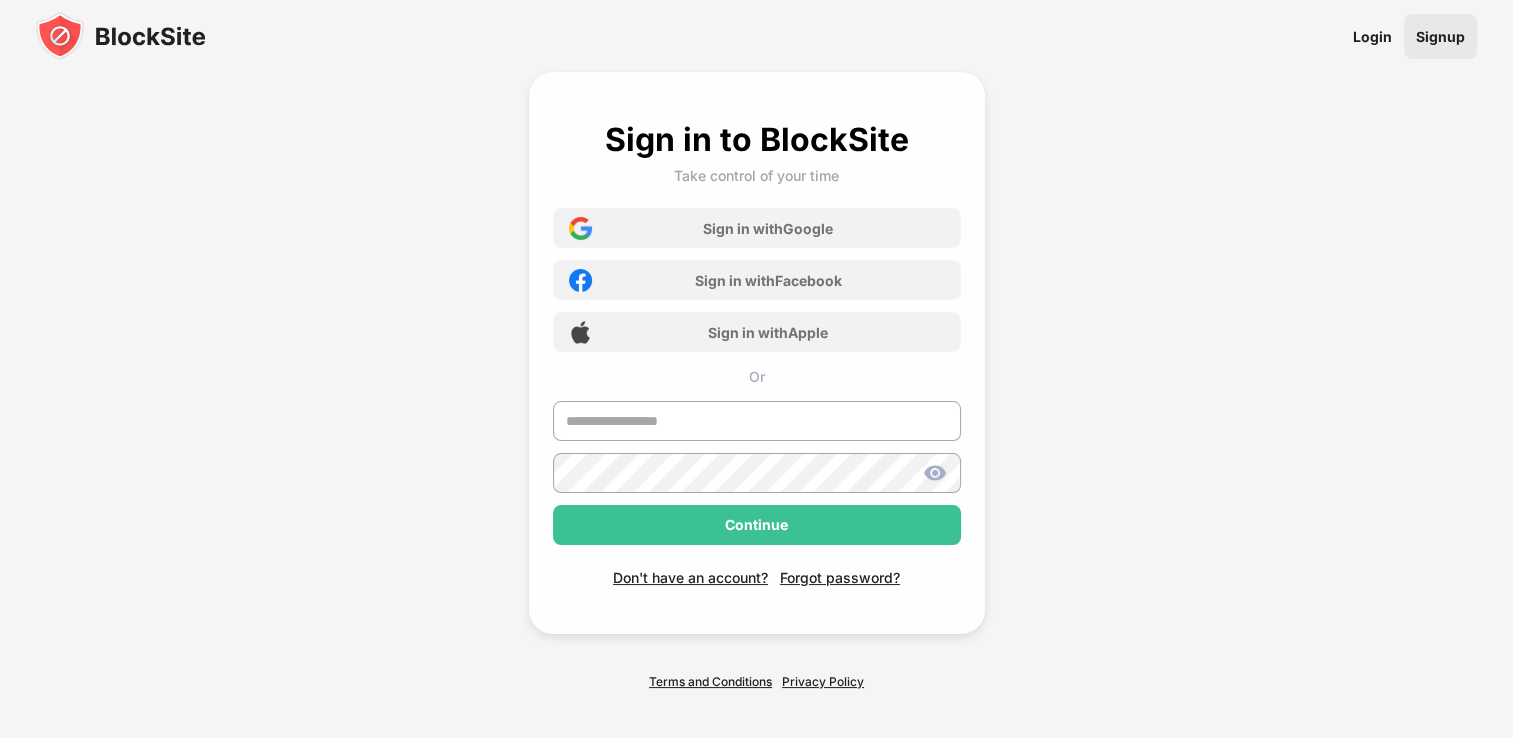 click on "Signup" at bounding box center [1440, 36] 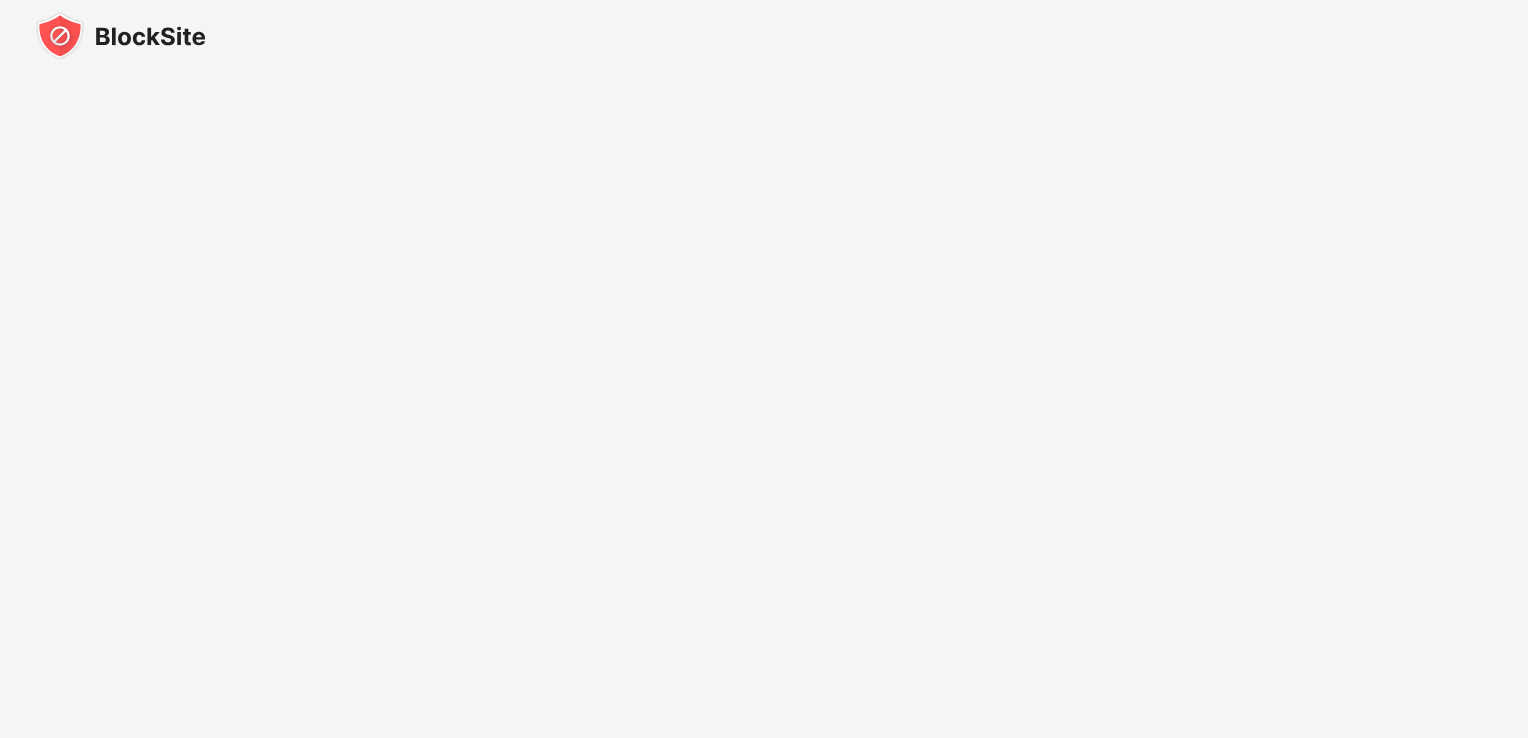 scroll, scrollTop: 0, scrollLeft: 0, axis: both 